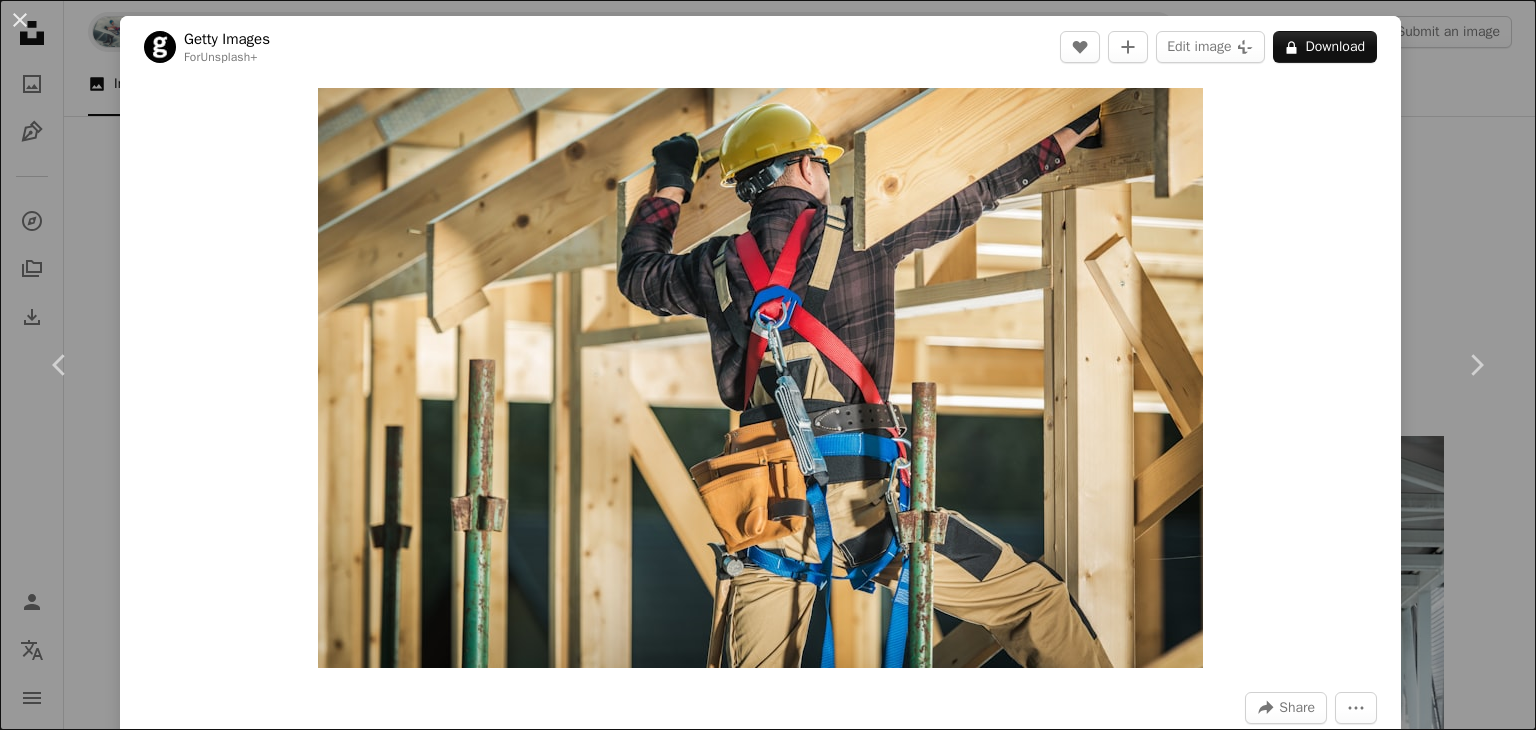 click on "An X shape Premium, ready to use images. Get unlimited access. A plus sign Members-only content added monthly A plus sign Unlimited royalty-free downloads A plus sign Illustrations  New A plus sign Enhanced legal protections yearly 66%  off monthly $12   $4 USD per month * Get  Unsplash+ * When paid annually, billed upfront  $48 Taxes where applicable. Renews automatically. Cancel anytime." at bounding box center (768, 9449) 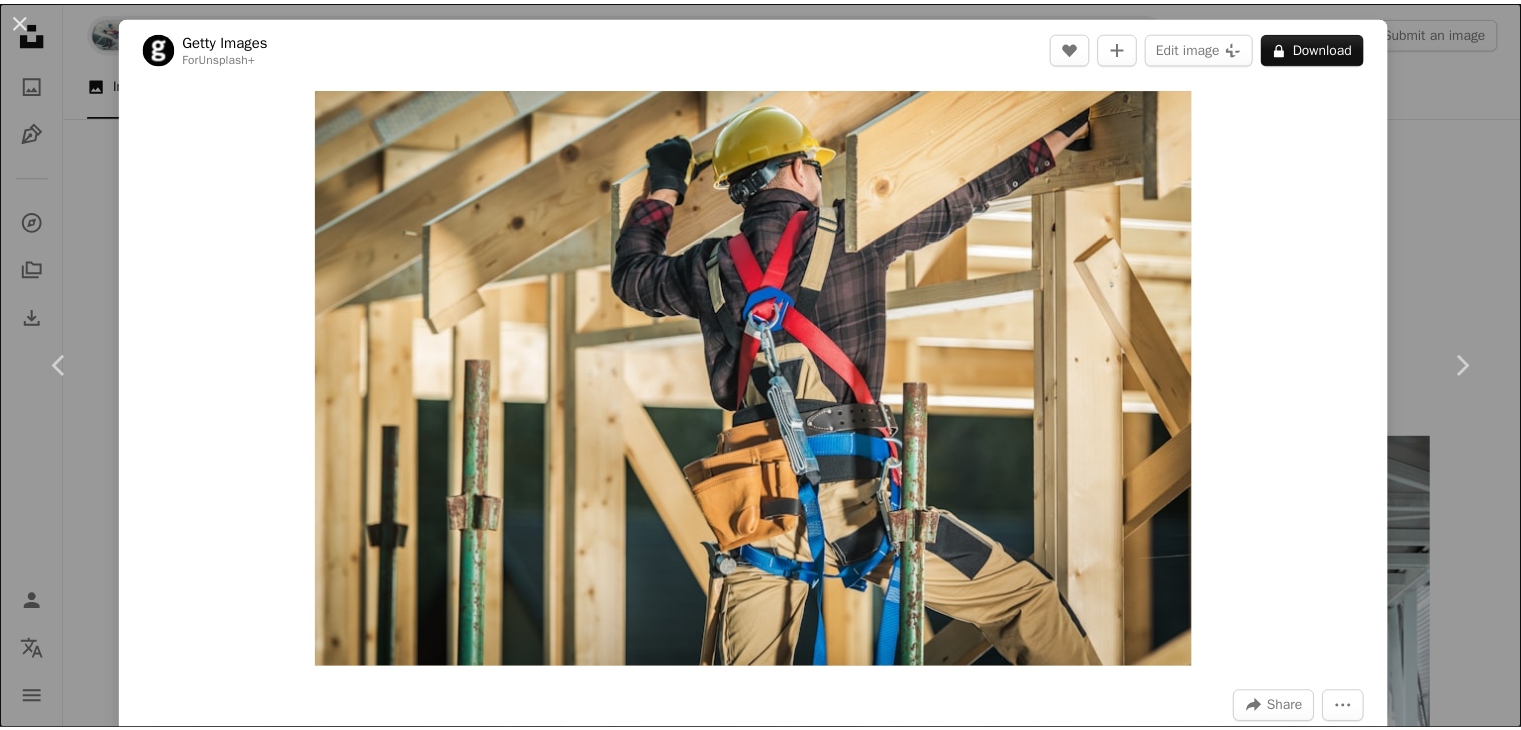 scroll, scrollTop: 4400, scrollLeft: 0, axis: vertical 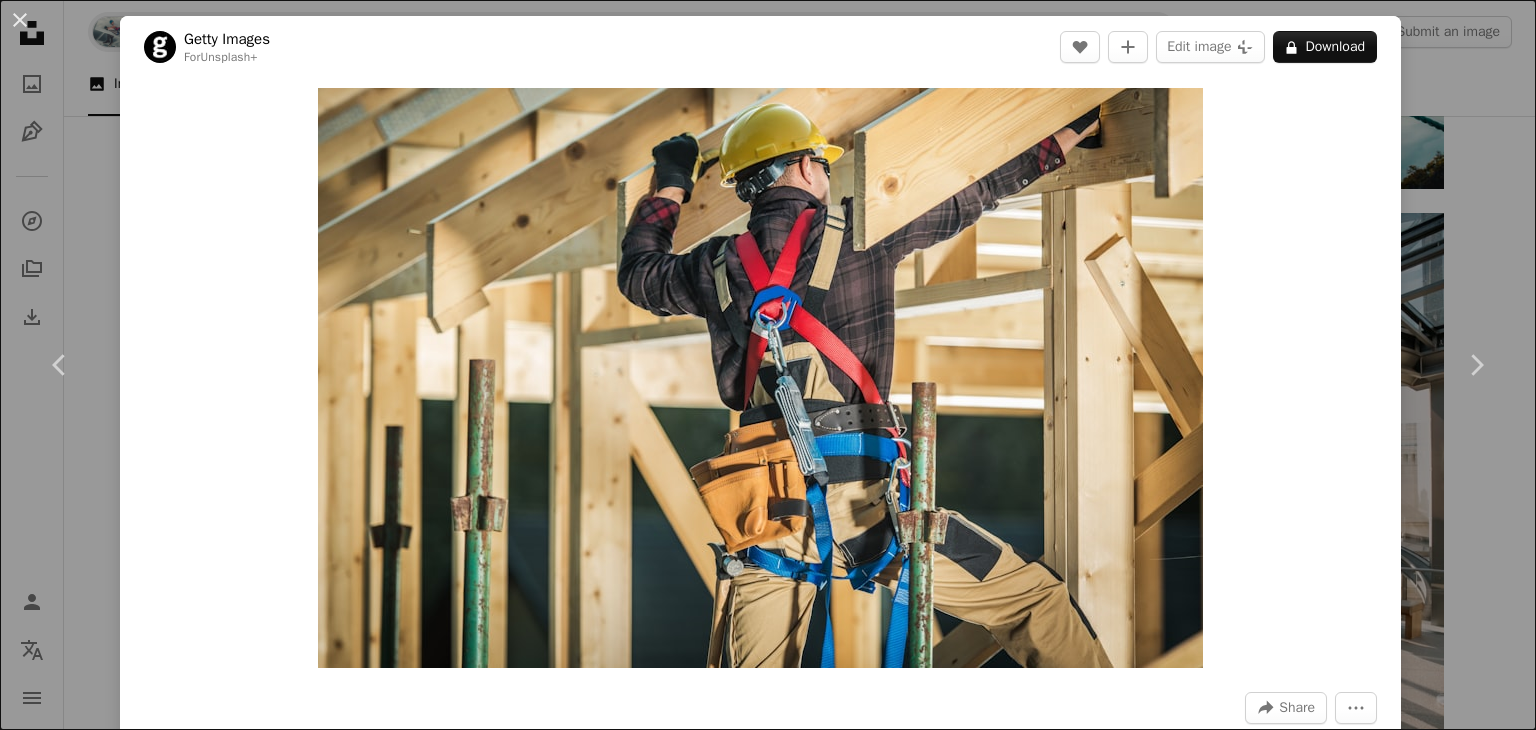 click on "An X shape Chevron left Chevron right Getty Images For  Unsplash+ A heart A plus sign Edit image   Plus sign for Unsplash+ A lock   Download Zoom in A forward-right arrow Share More Actions Calendar outlined Published on  September 1, 2022 Safety Licensed under the  Unsplash+ License house people architecture adult photography men usa industry safety horizontal rooftop equipment timber residential building construction industry professional occupation construction frame HD Wallpapers From this series Chevron right Plus sign for Unsplash+ Plus sign for Unsplash+ Plus sign for Unsplash+ Plus sign for Unsplash+ Plus sign for Unsplash+ Plus sign for Unsplash+ Plus sign for Unsplash+ Related images Plus sign for Unsplash+ A heart A plus sign Getty Images For  Unsplash+ A lock   Download Plus sign for Unsplash+ A heart A plus sign Getty Images For  Unsplash+ A lock   Download Plus sign for Unsplash+ A heart A plus sign JSB Co. For  Unsplash+ A lock   Download Plus sign for Unsplash+ A heart A plus sign Getty Images" at bounding box center (768, 365) 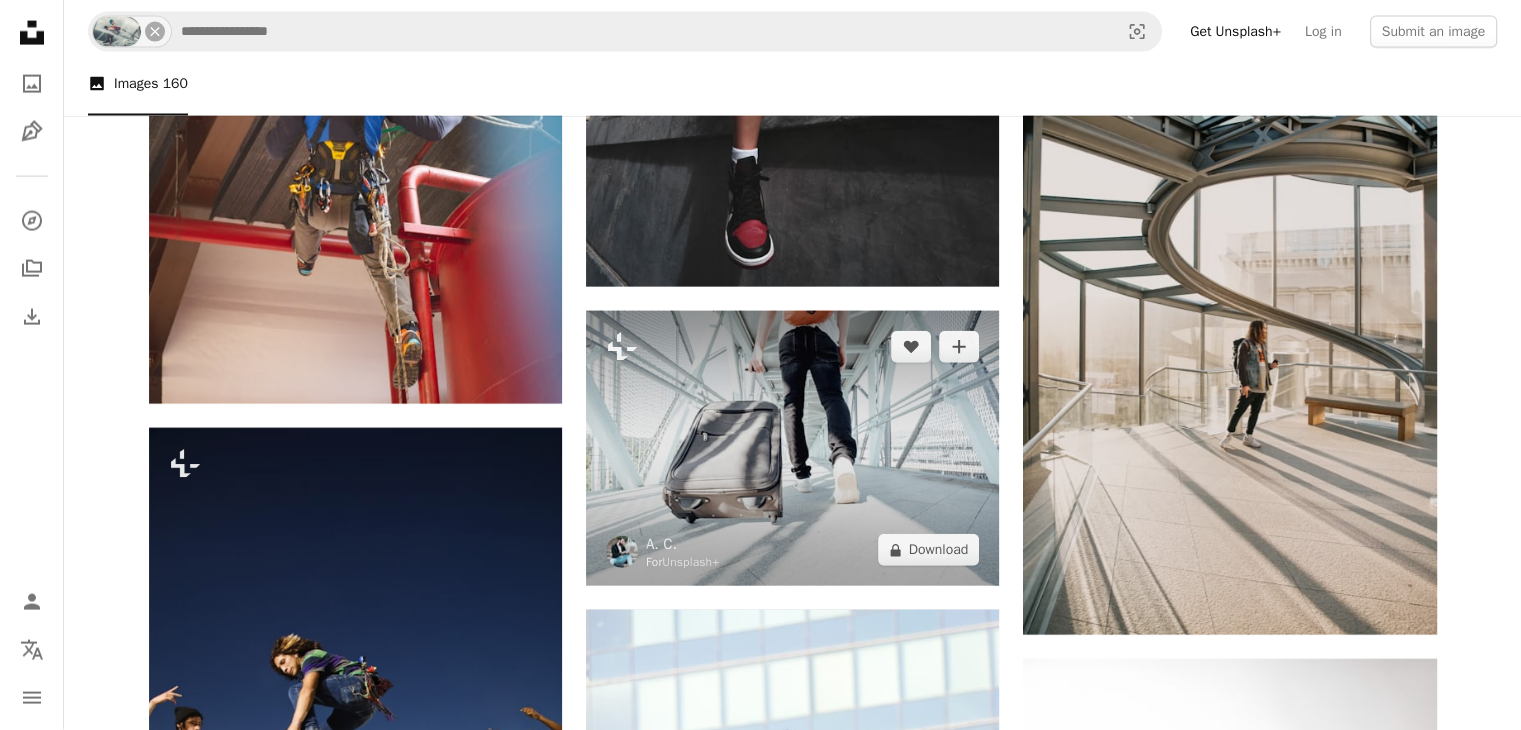 scroll, scrollTop: 4600, scrollLeft: 0, axis: vertical 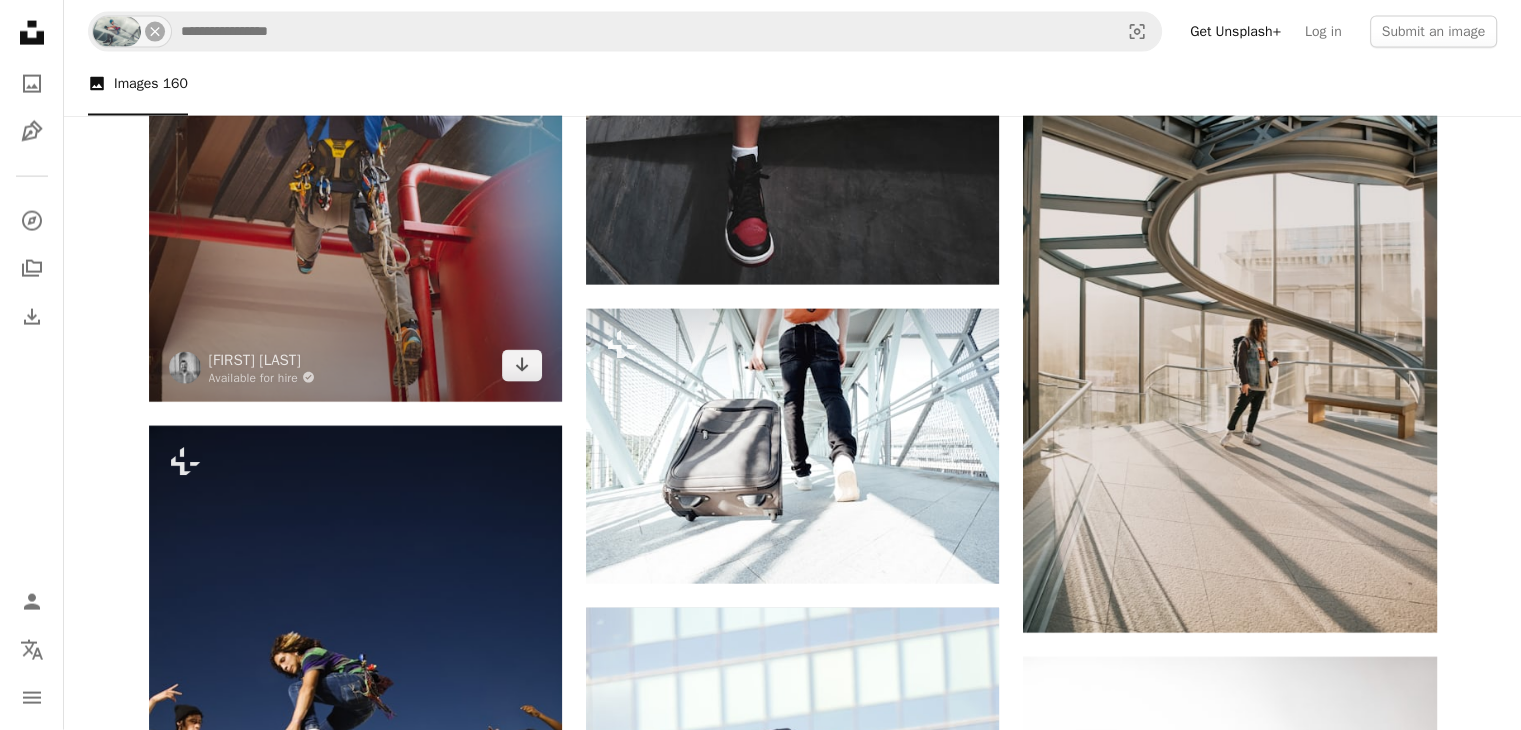 click at bounding box center [355, 194] 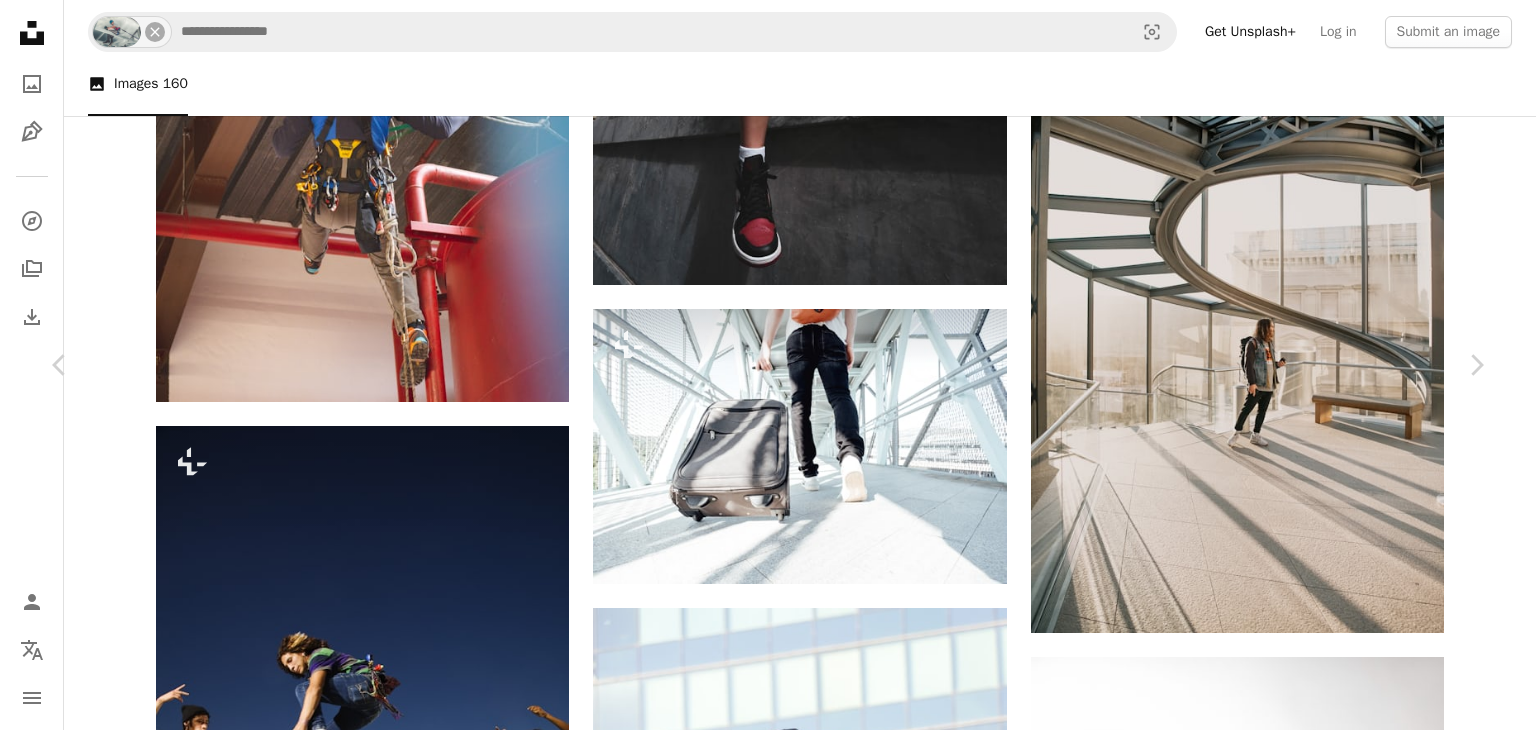 click on "[FIRST] [LAST]" at bounding box center (768, 4849) 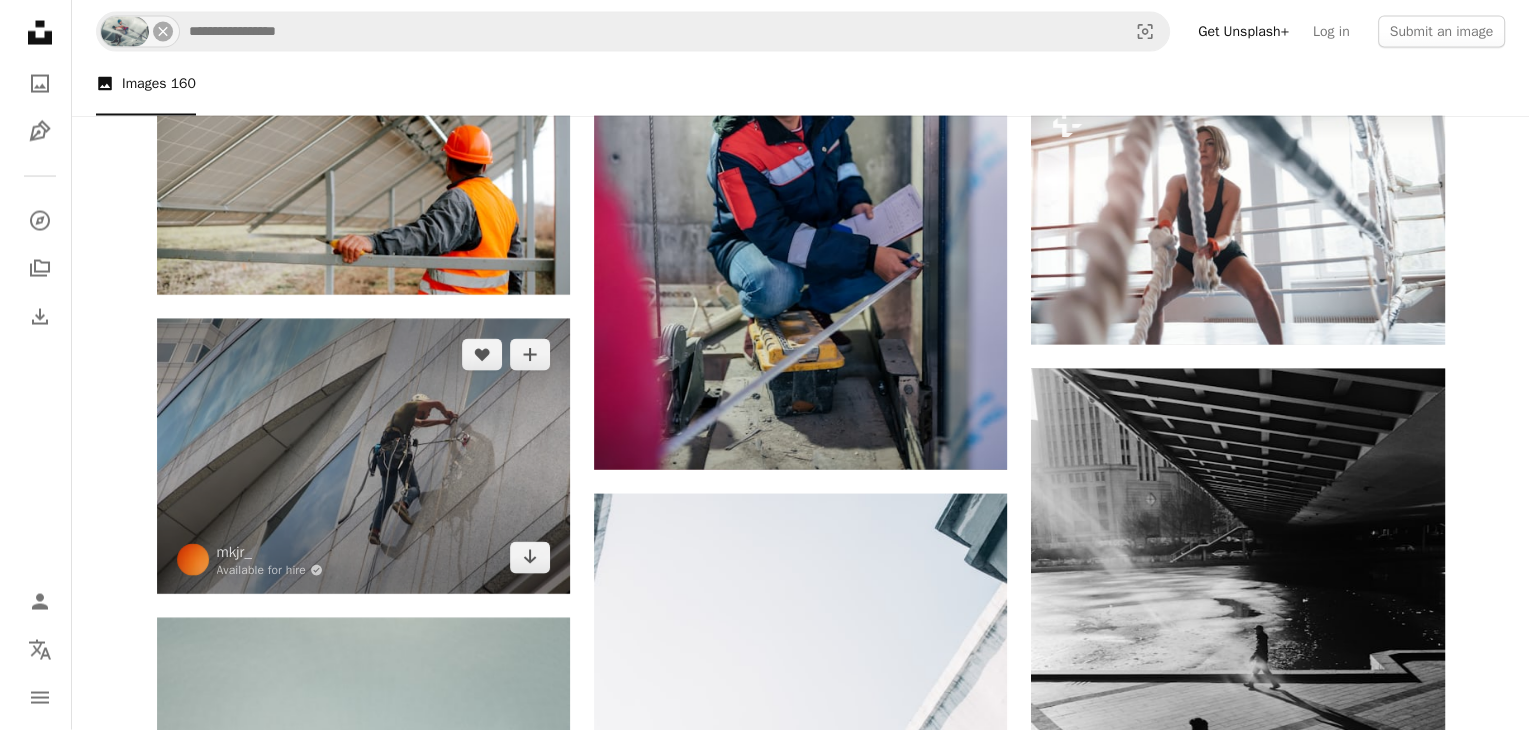 scroll, scrollTop: 19200, scrollLeft: 0, axis: vertical 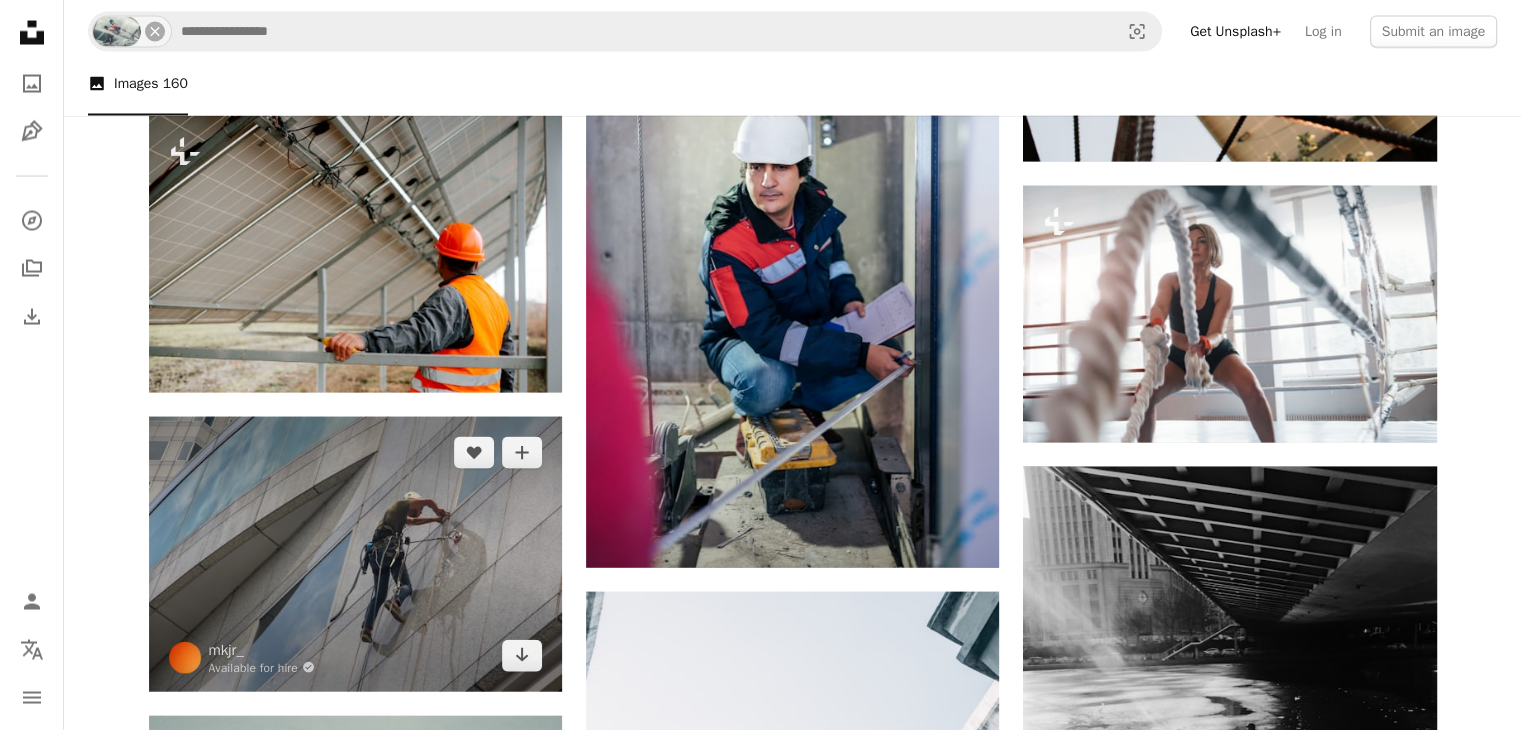 click at bounding box center [355, 554] 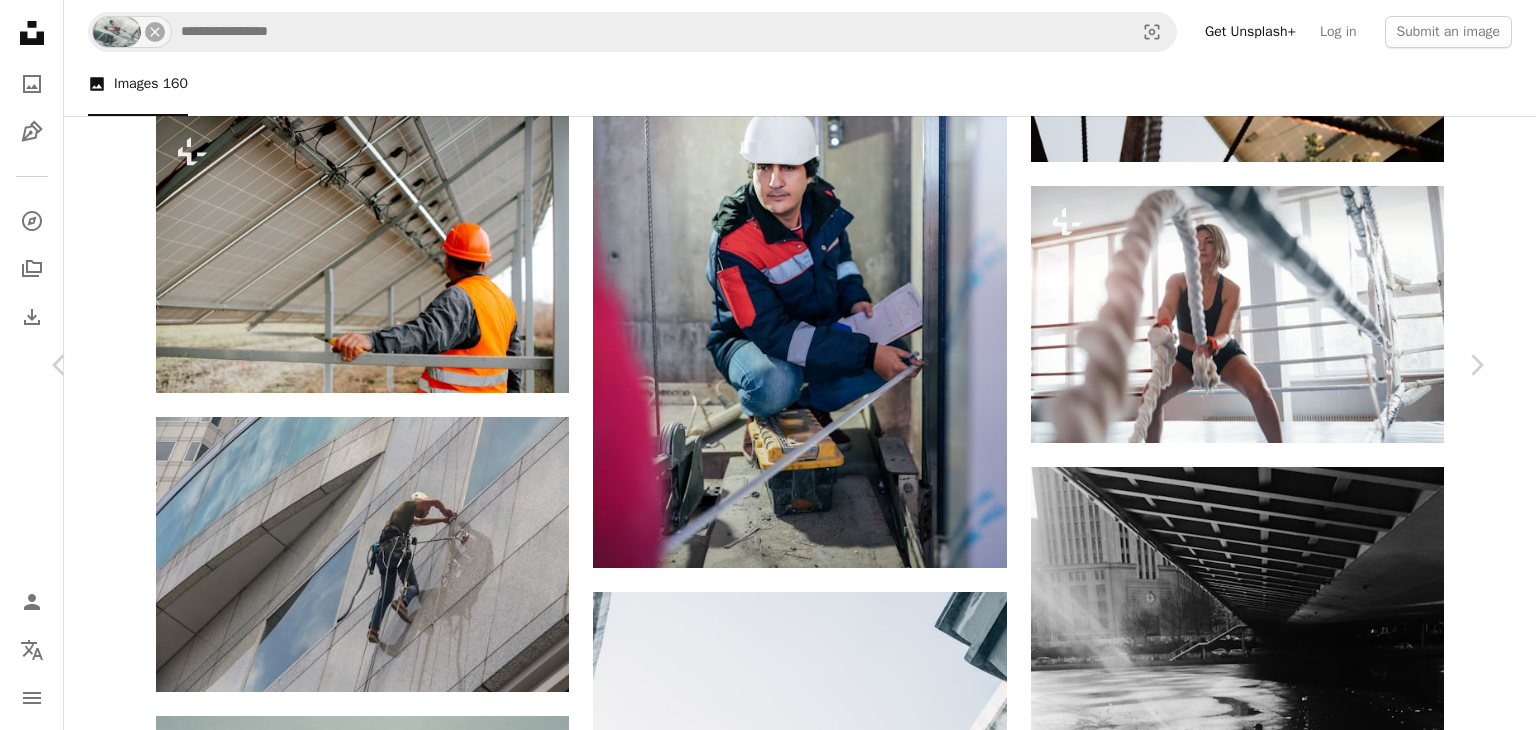 scroll, scrollTop: 4400, scrollLeft: 0, axis: vertical 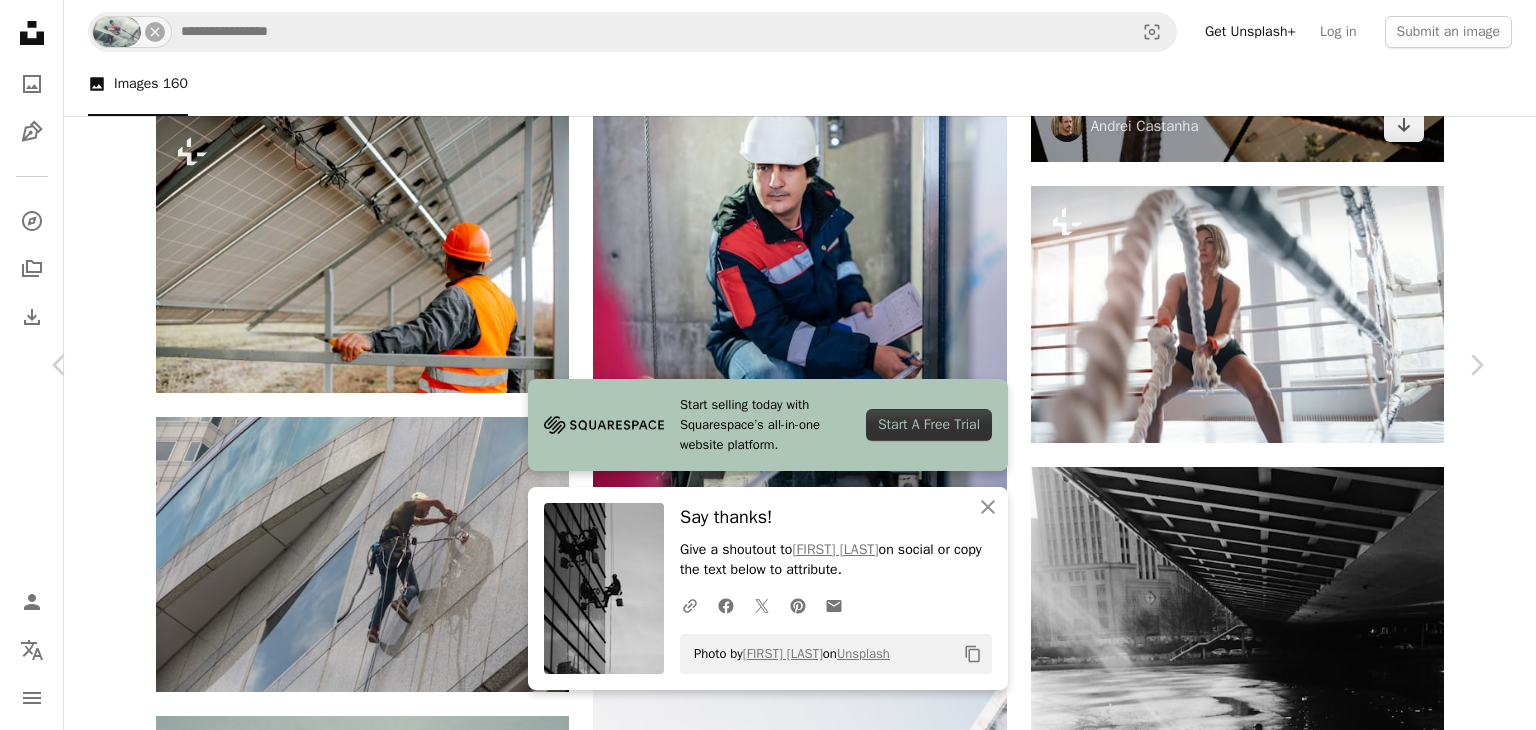 click on "Say thanks! Give a shoutout to [PERSON] on social or copy the text below to attribute. Photo by [PERSON] on Unsplash" at bounding box center (768, 4163) 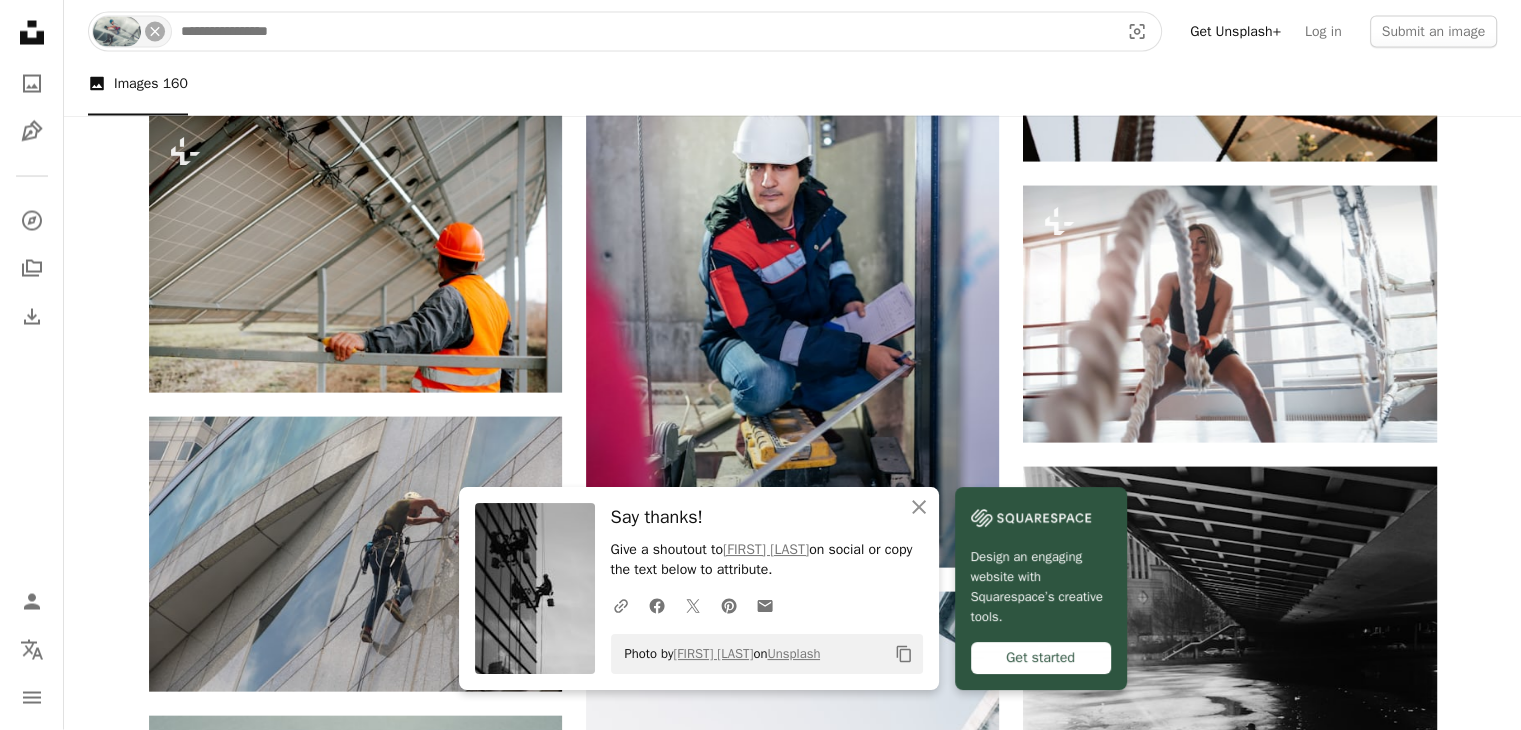 click at bounding box center [642, 32] 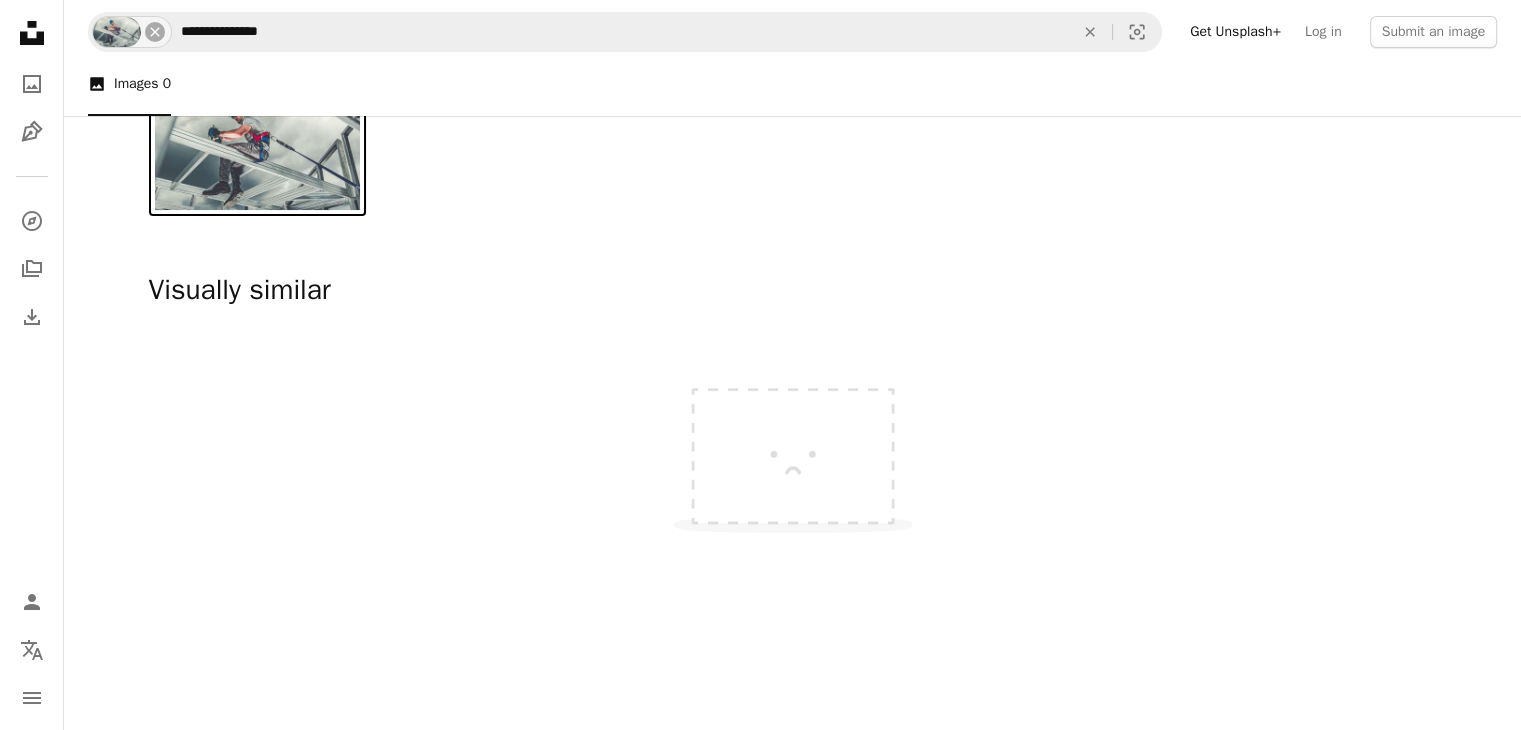 scroll, scrollTop: 0, scrollLeft: 0, axis: both 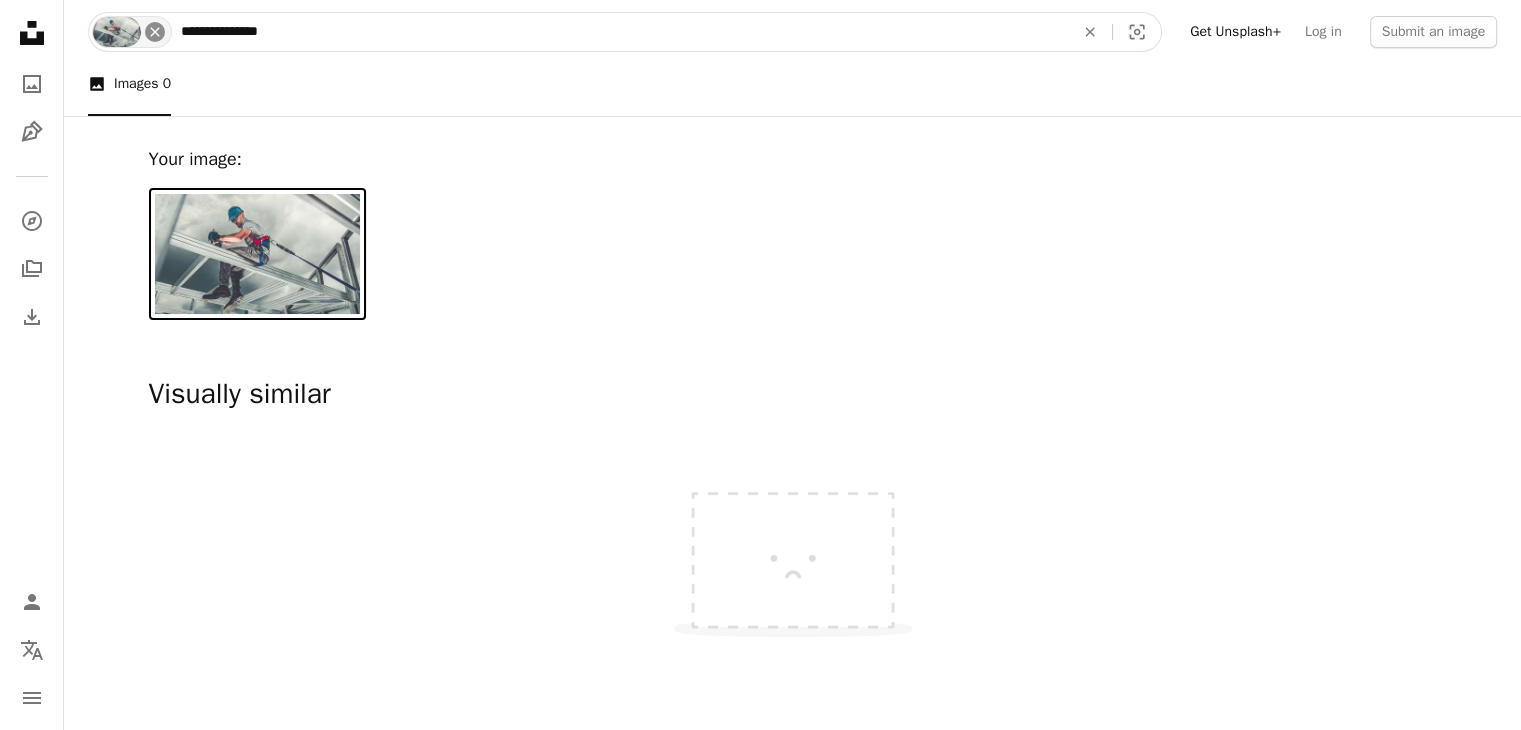 click on "An X shape" 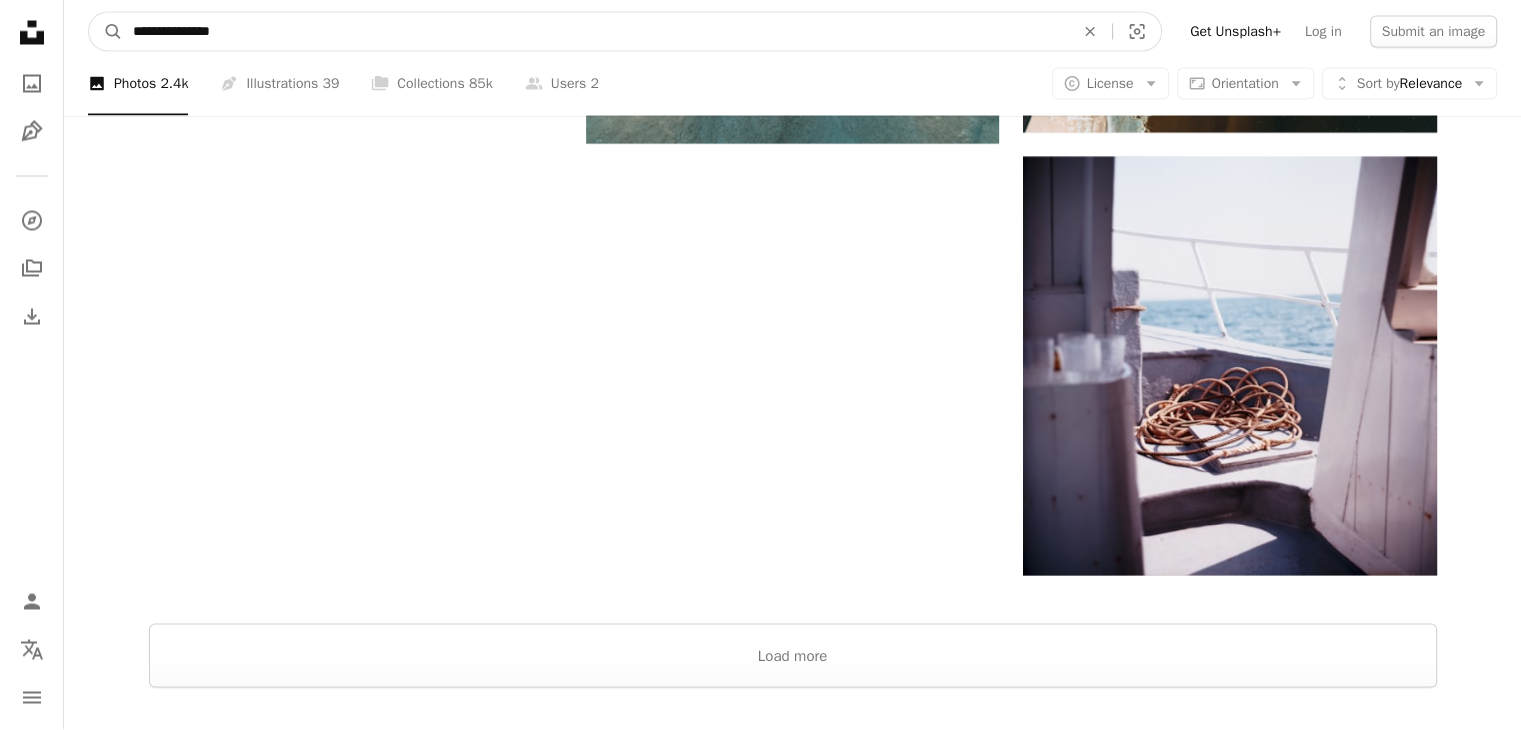 scroll, scrollTop: 3699, scrollLeft: 0, axis: vertical 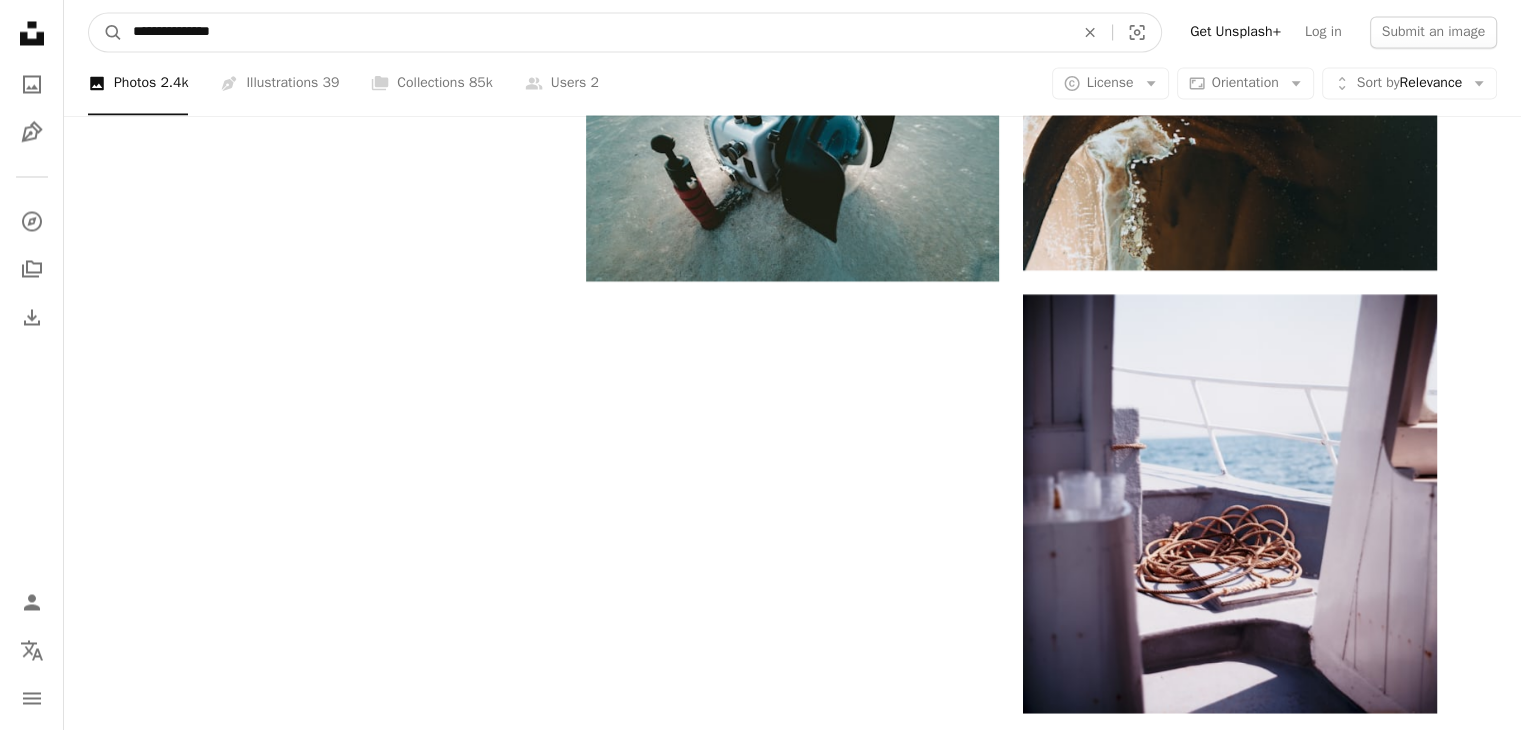 drag, startPoint x: 313, startPoint y: 29, endPoint x: 0, endPoint y: 32, distance: 313.01437 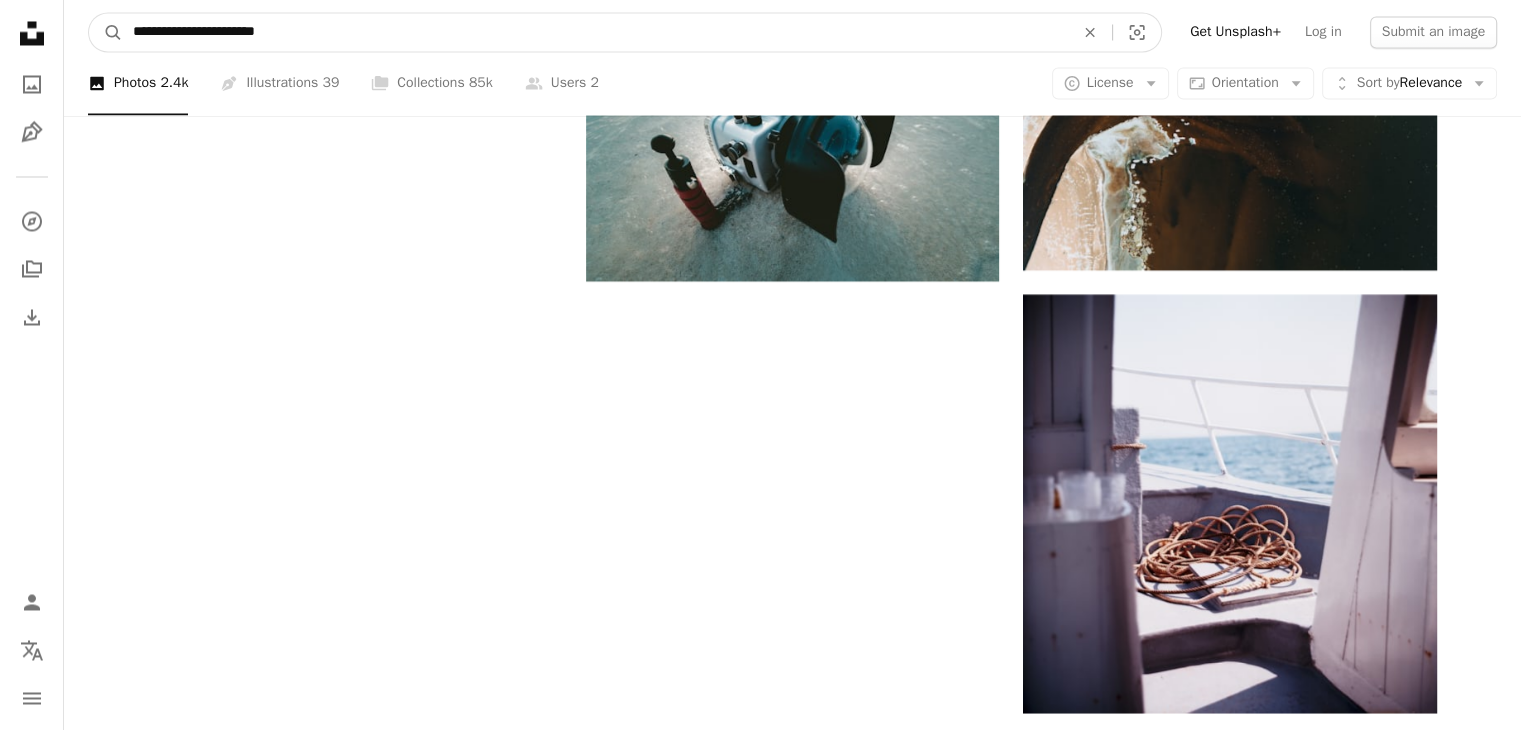 click on "A magnifying glass" at bounding box center (106, 32) 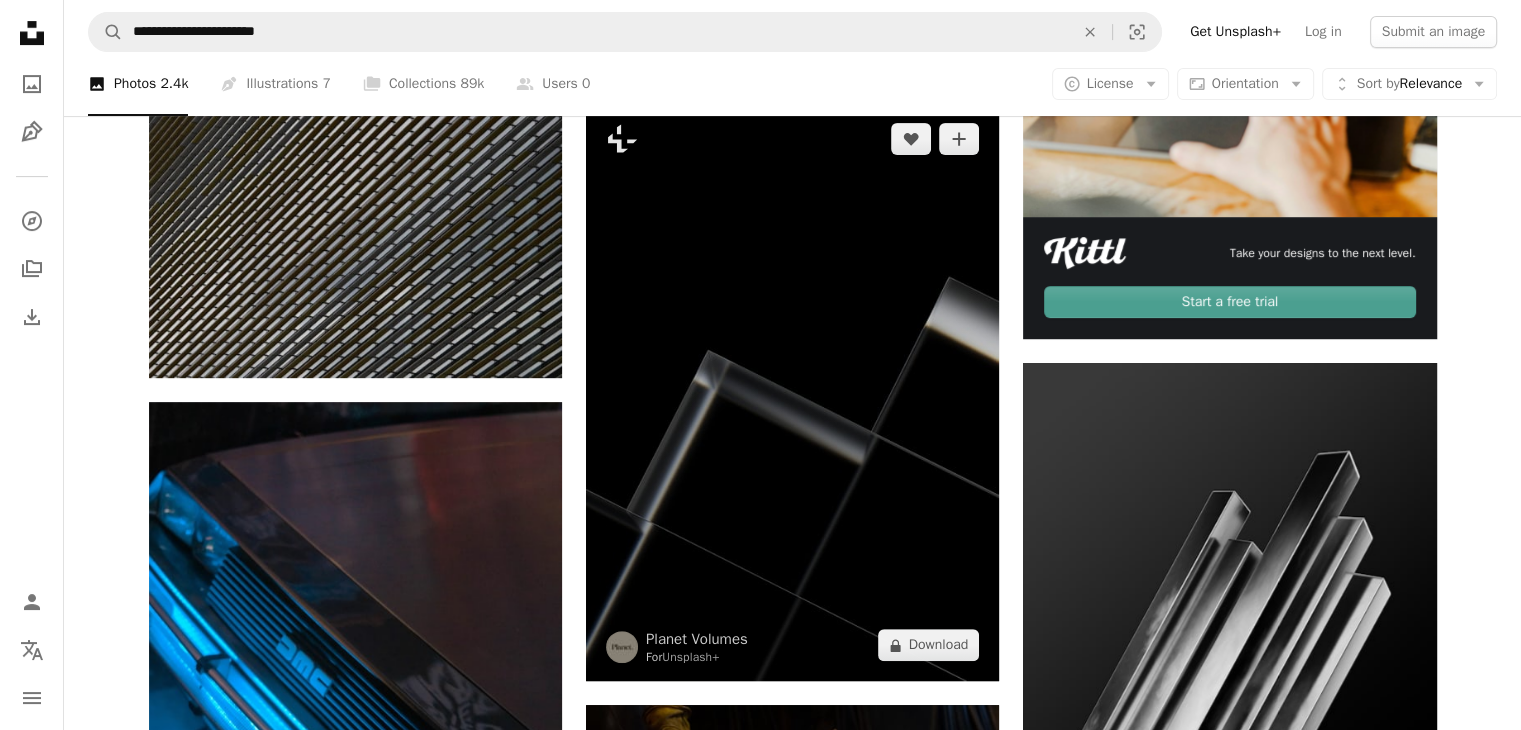 scroll, scrollTop: 900, scrollLeft: 0, axis: vertical 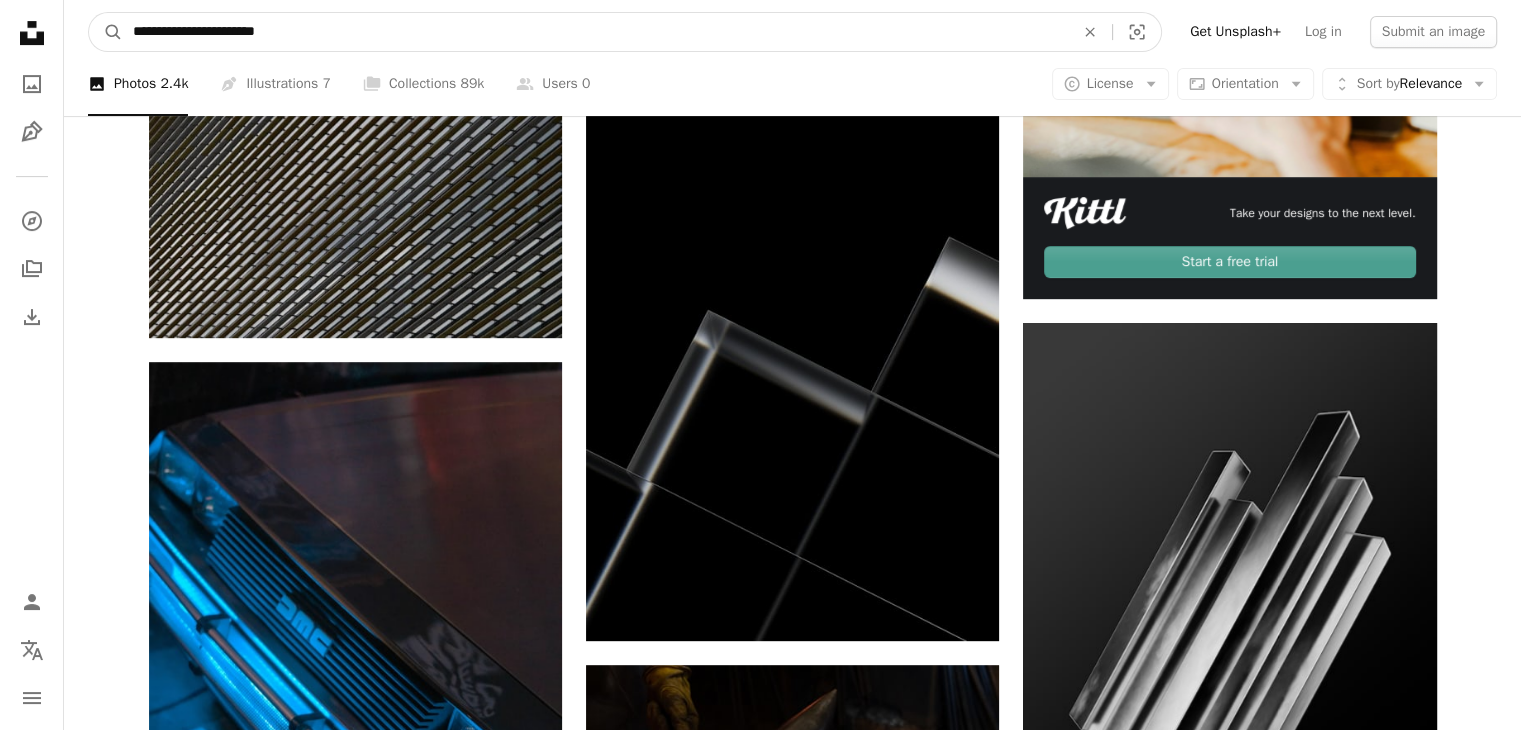 drag, startPoint x: 444, startPoint y: 29, endPoint x: 87, endPoint y: -2, distance: 358.3434 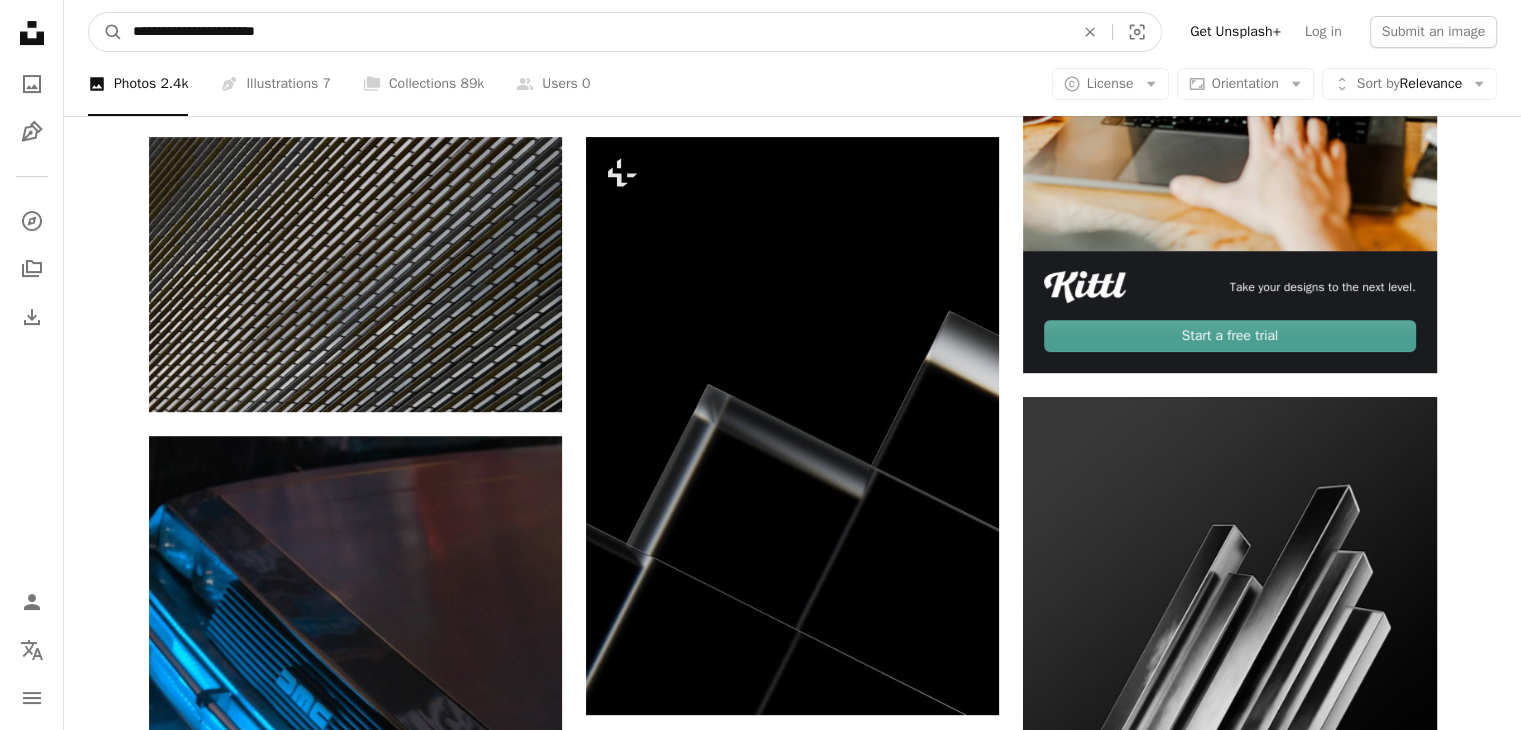paste 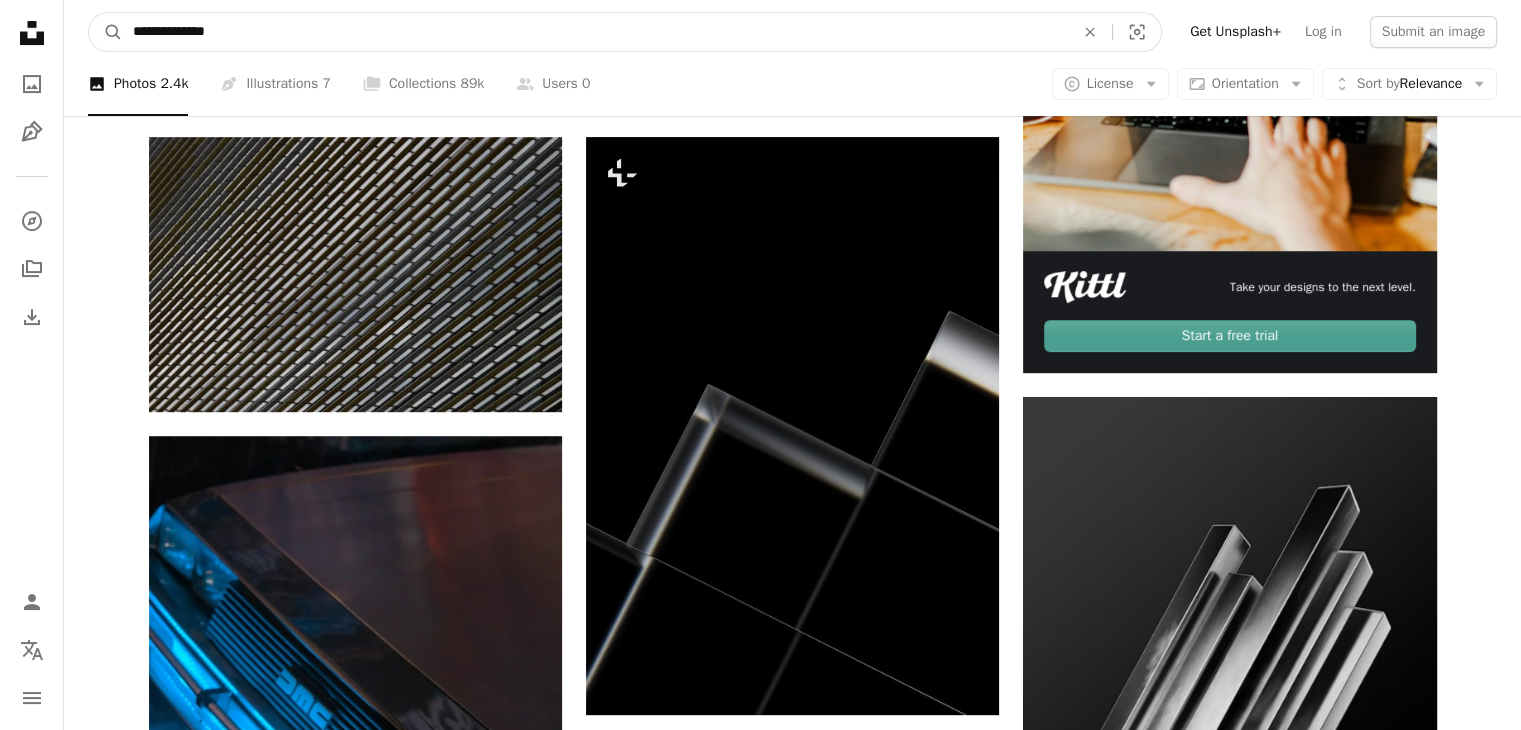 click on "A magnifying glass" at bounding box center (106, 32) 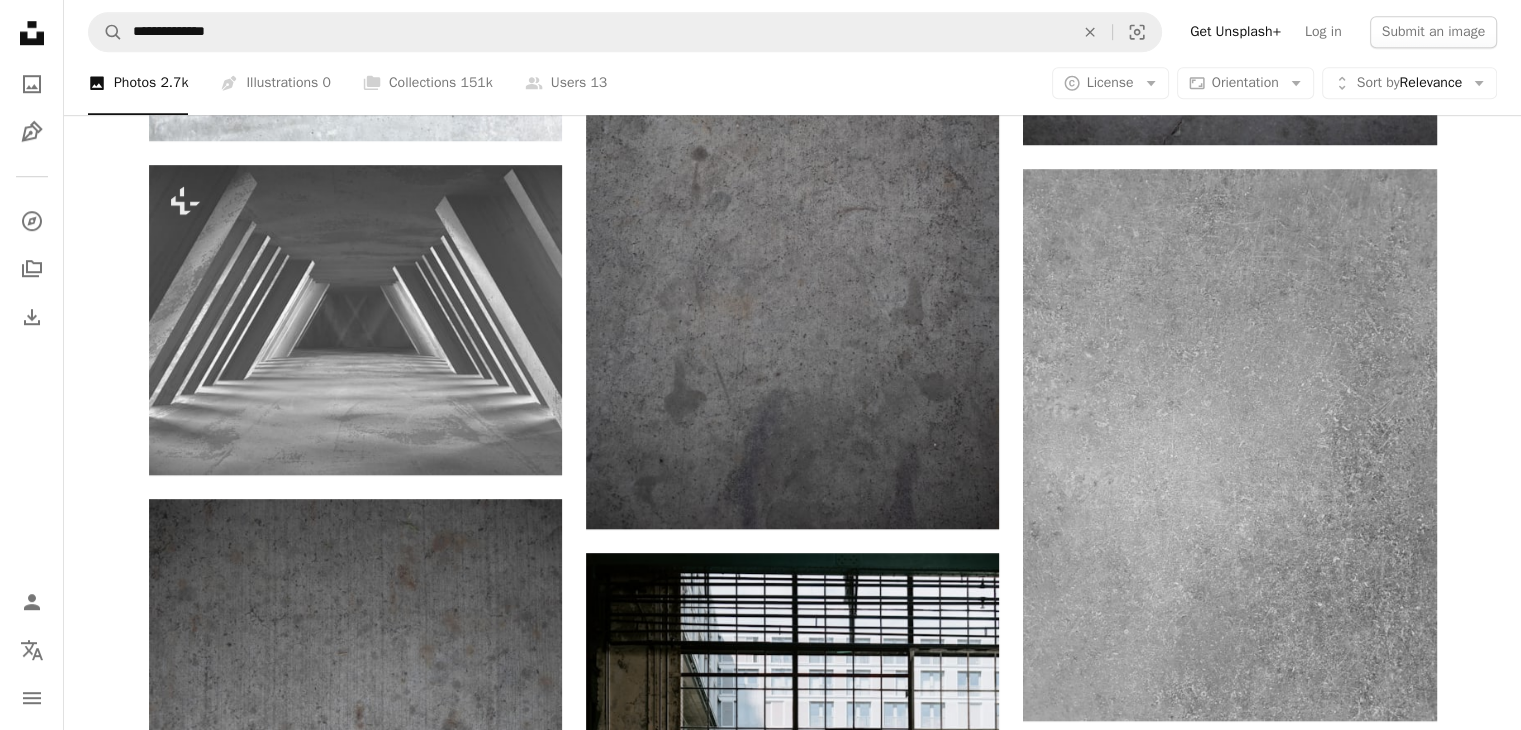 scroll, scrollTop: 1500, scrollLeft: 0, axis: vertical 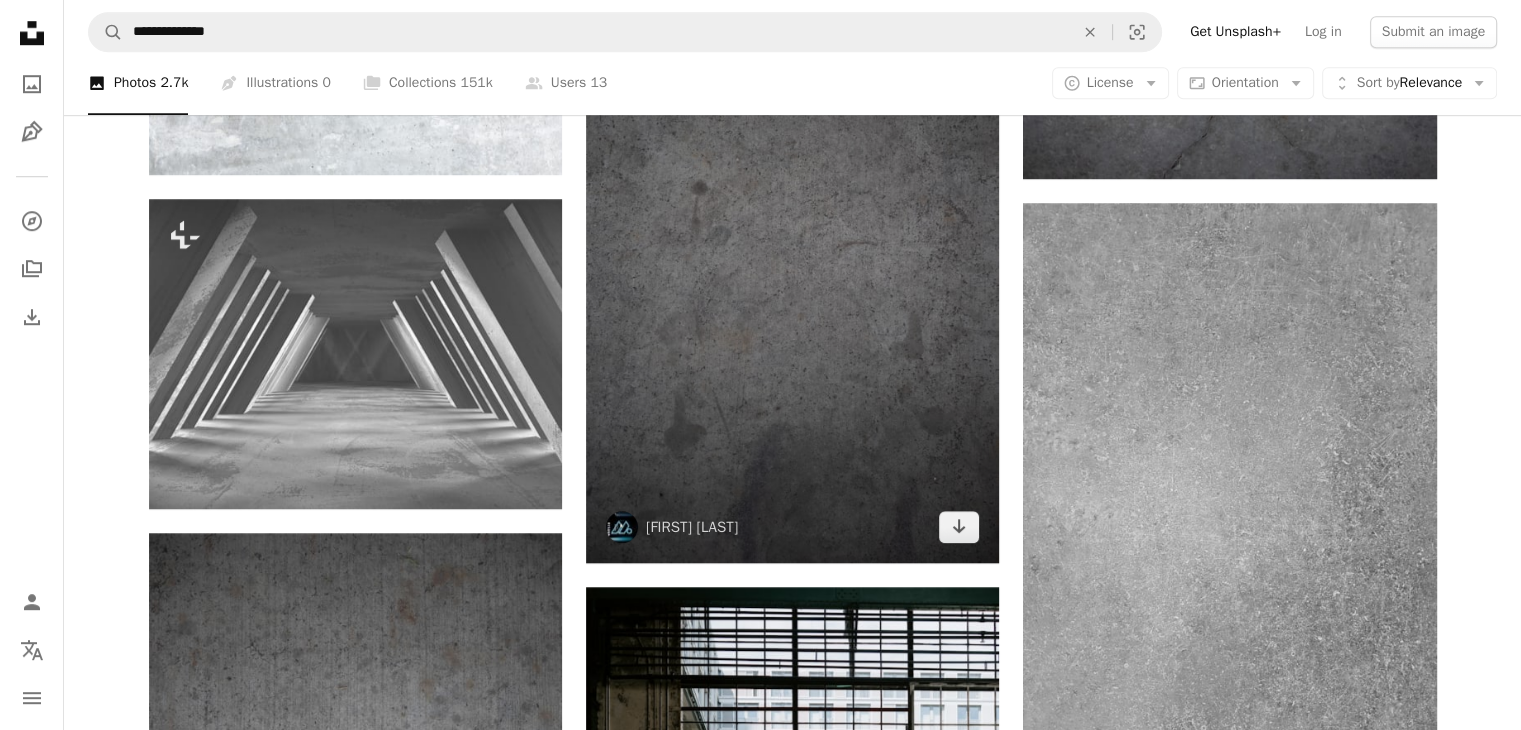 click at bounding box center (792, 253) 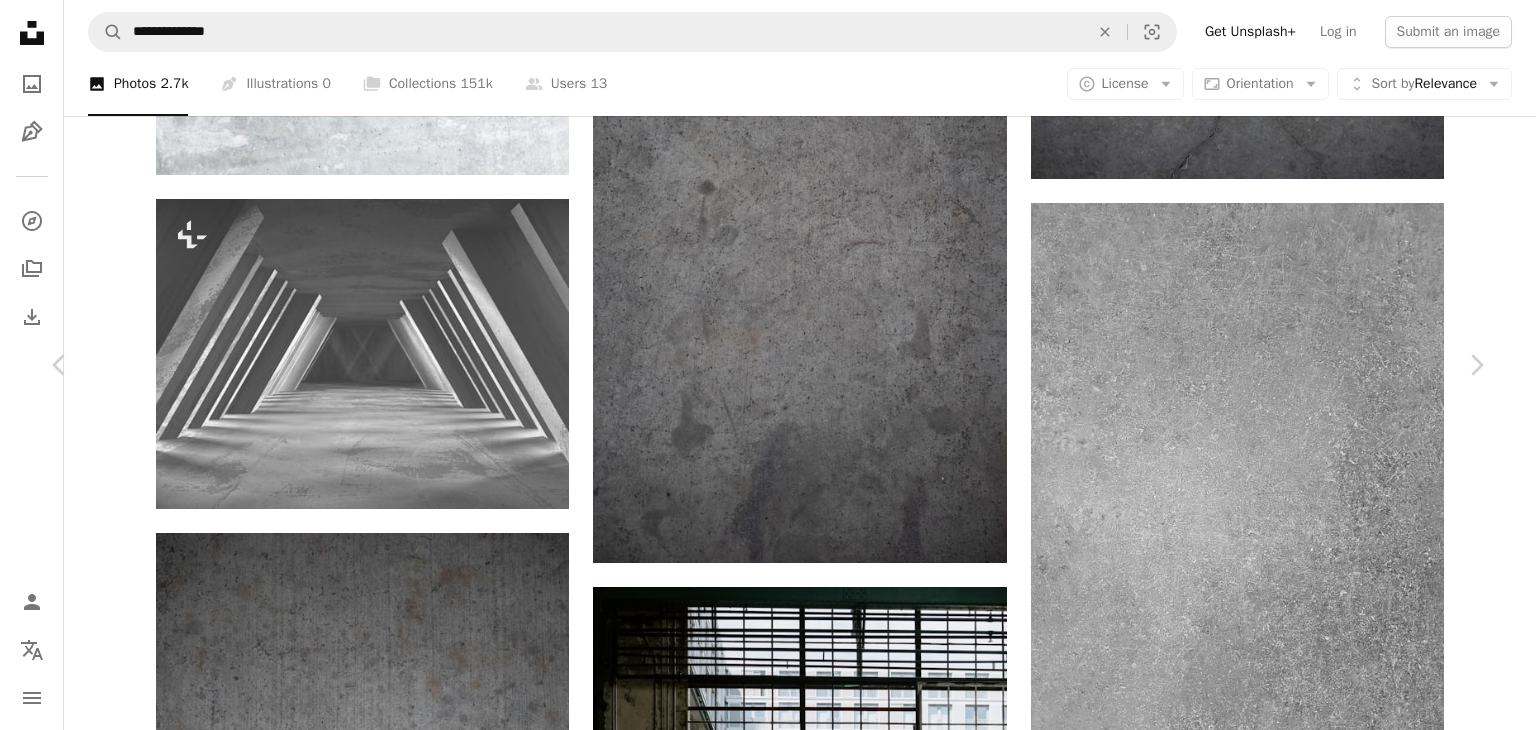 click on "Chevron down" 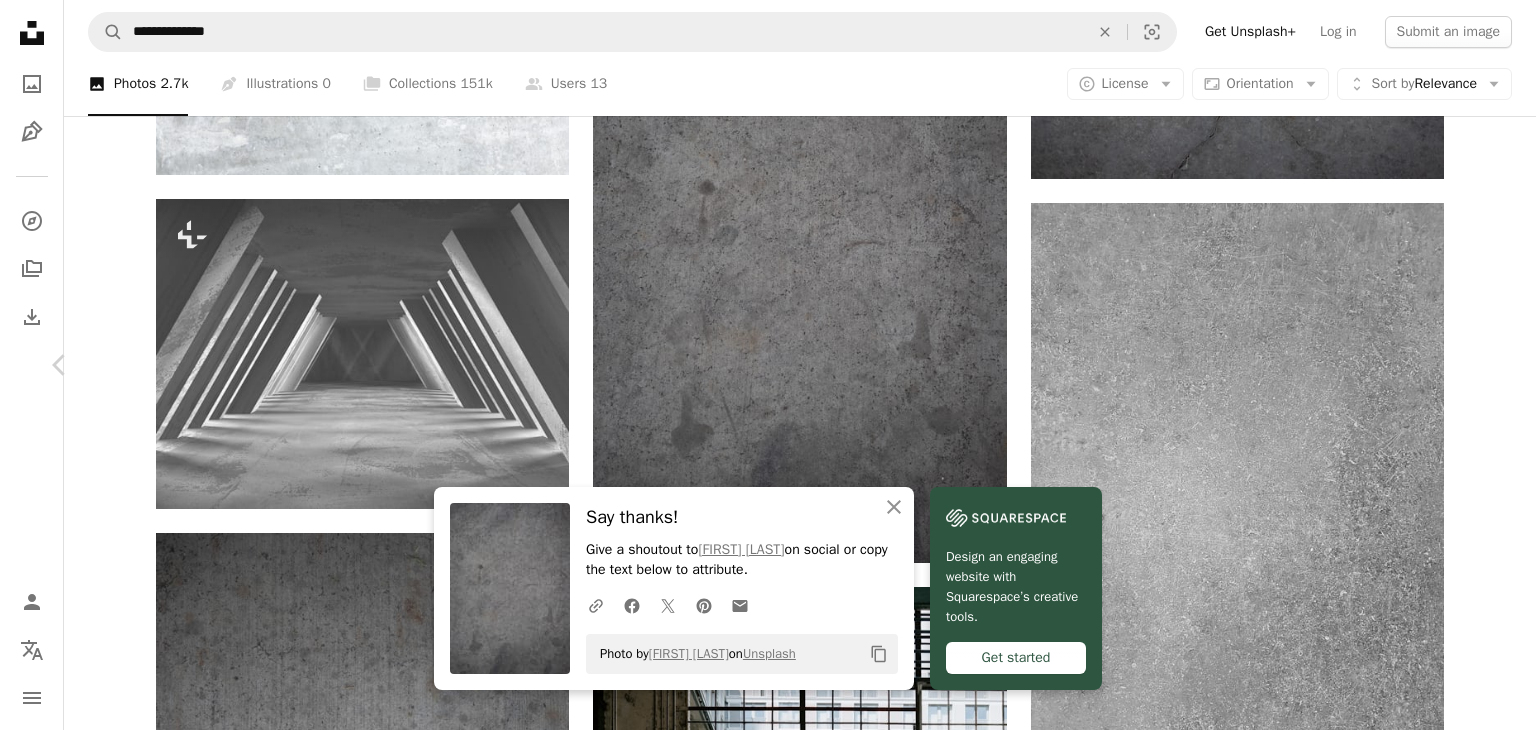 click on "Chevron right" at bounding box center [1476, 365] 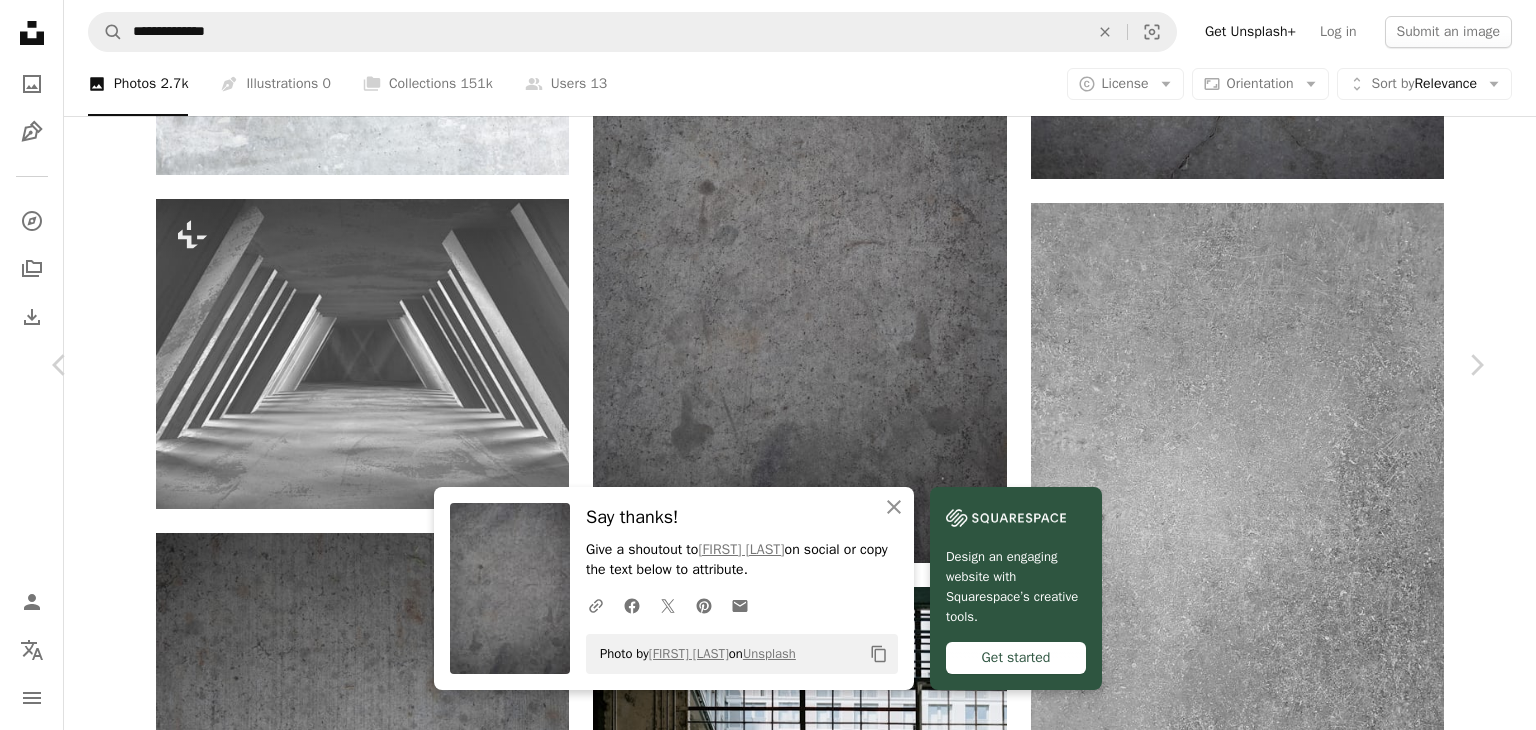 click on "Photo by [PERSON] on Unsplash" at bounding box center (768, 4269) 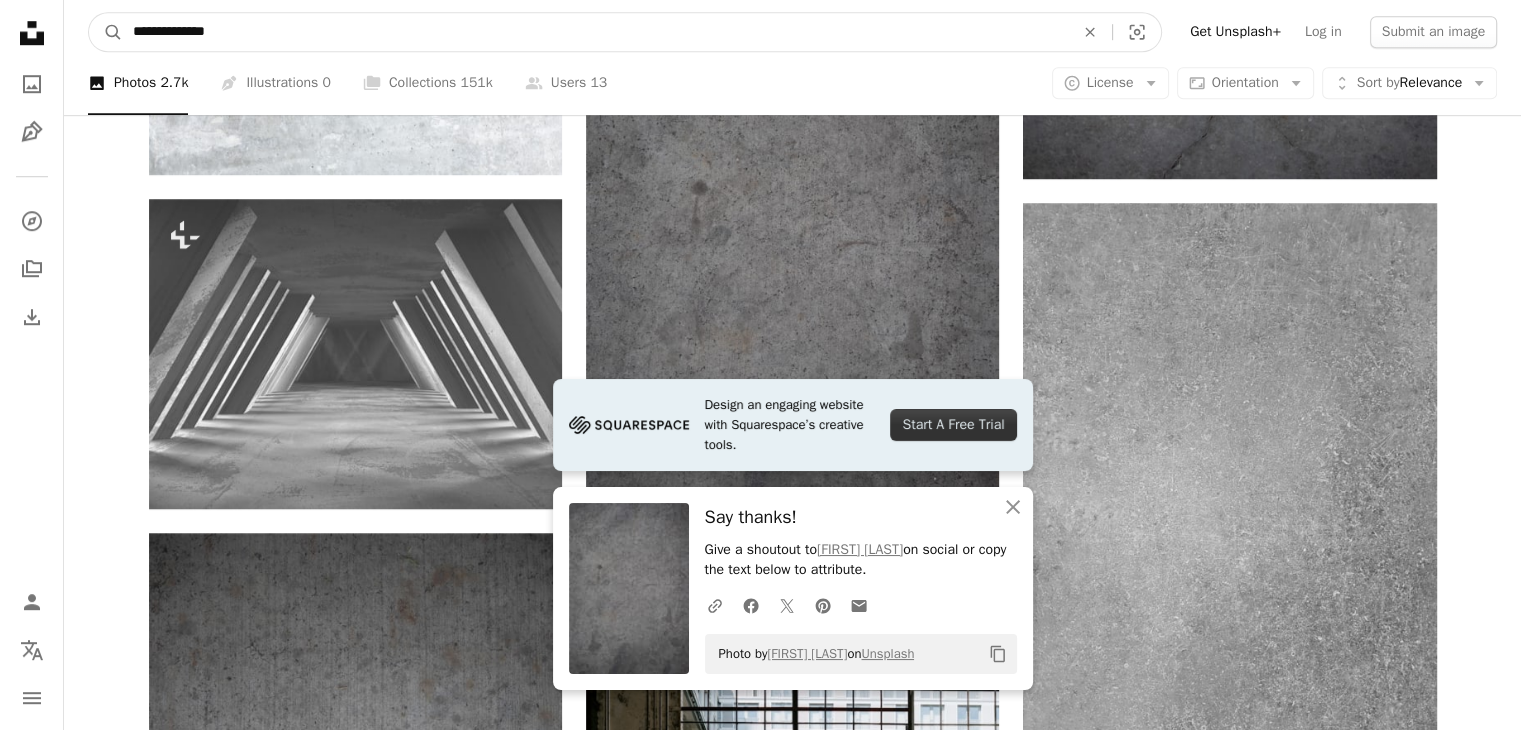 drag, startPoint x: 379, startPoint y: 29, endPoint x: 10, endPoint y: 24, distance: 369.03387 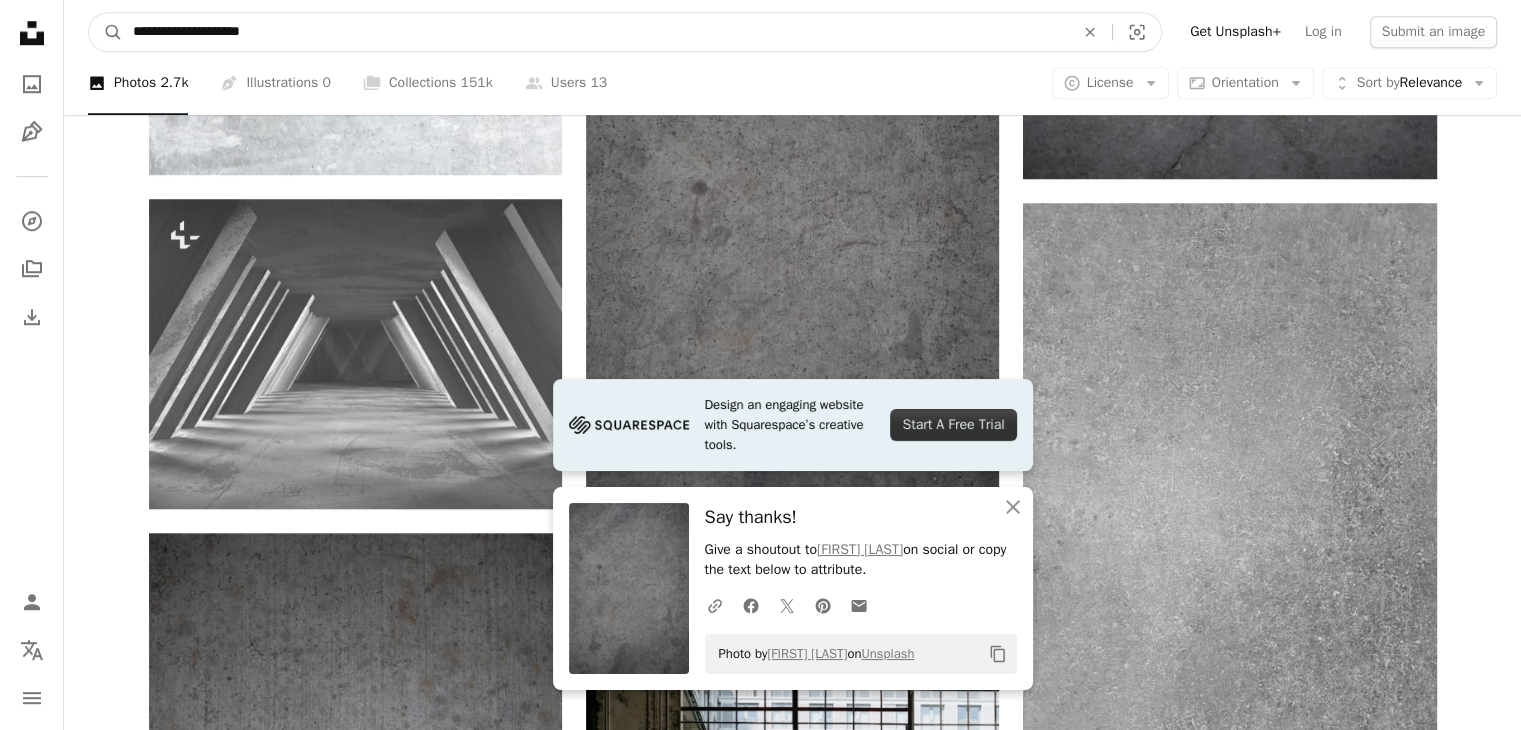 type on "**********" 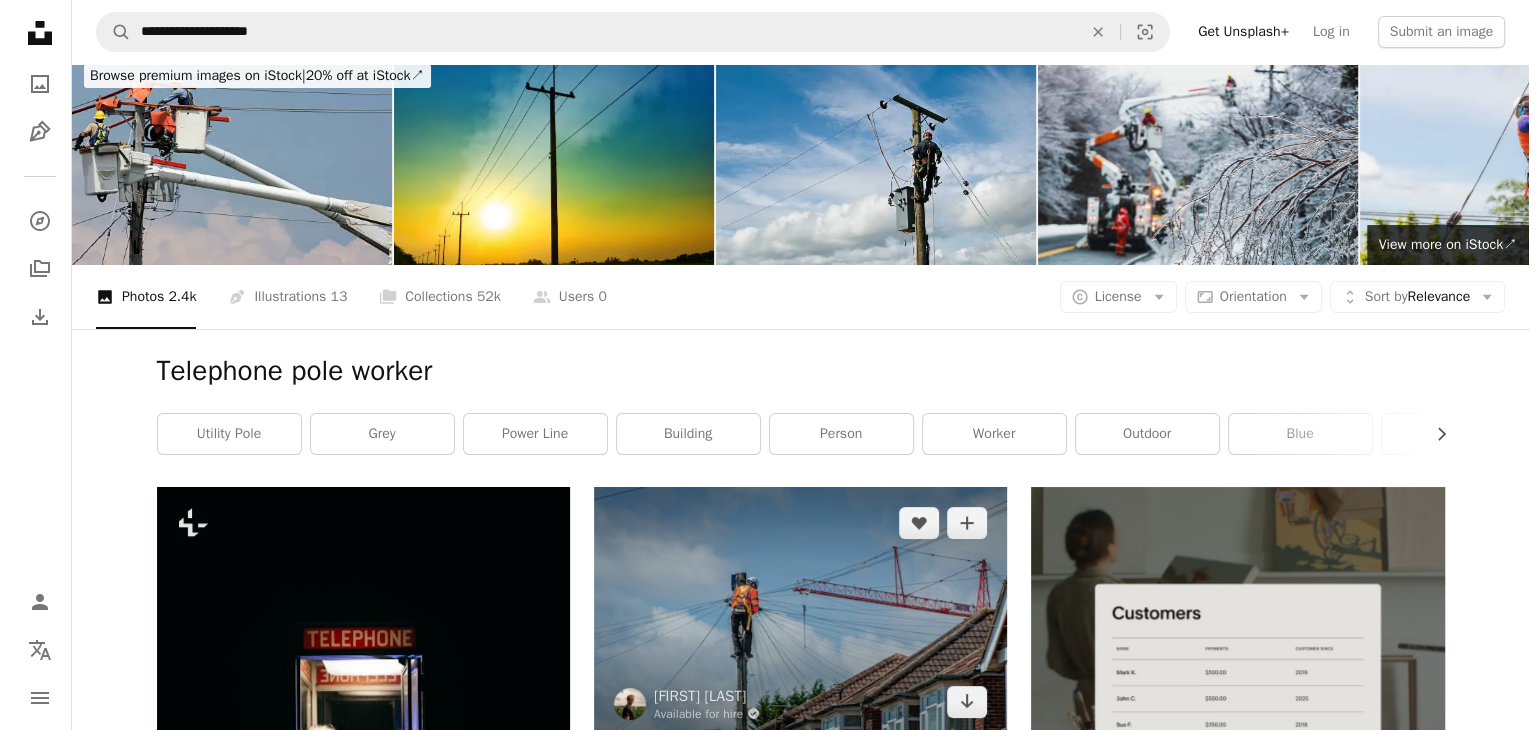 scroll, scrollTop: 0, scrollLeft: 0, axis: both 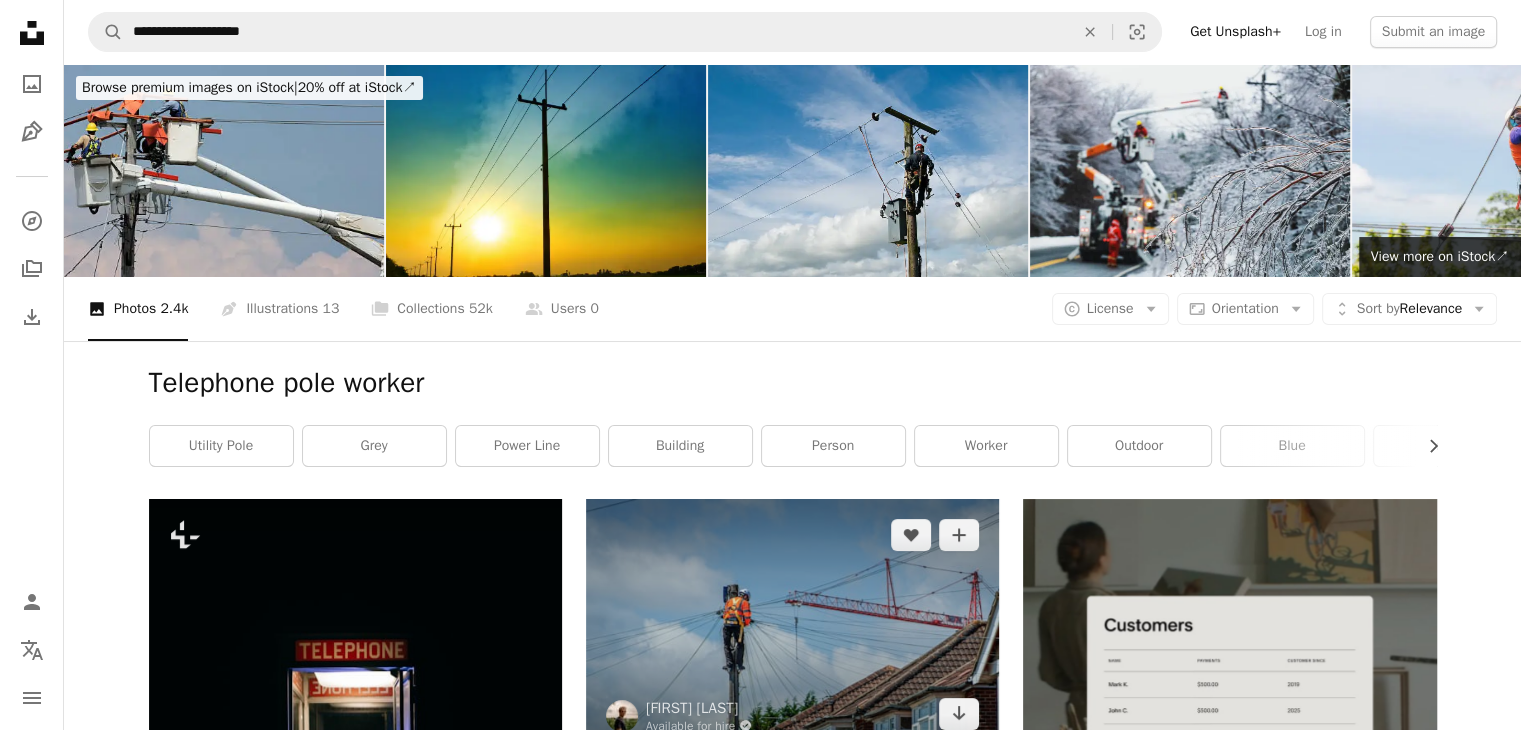 click at bounding box center (792, 624) 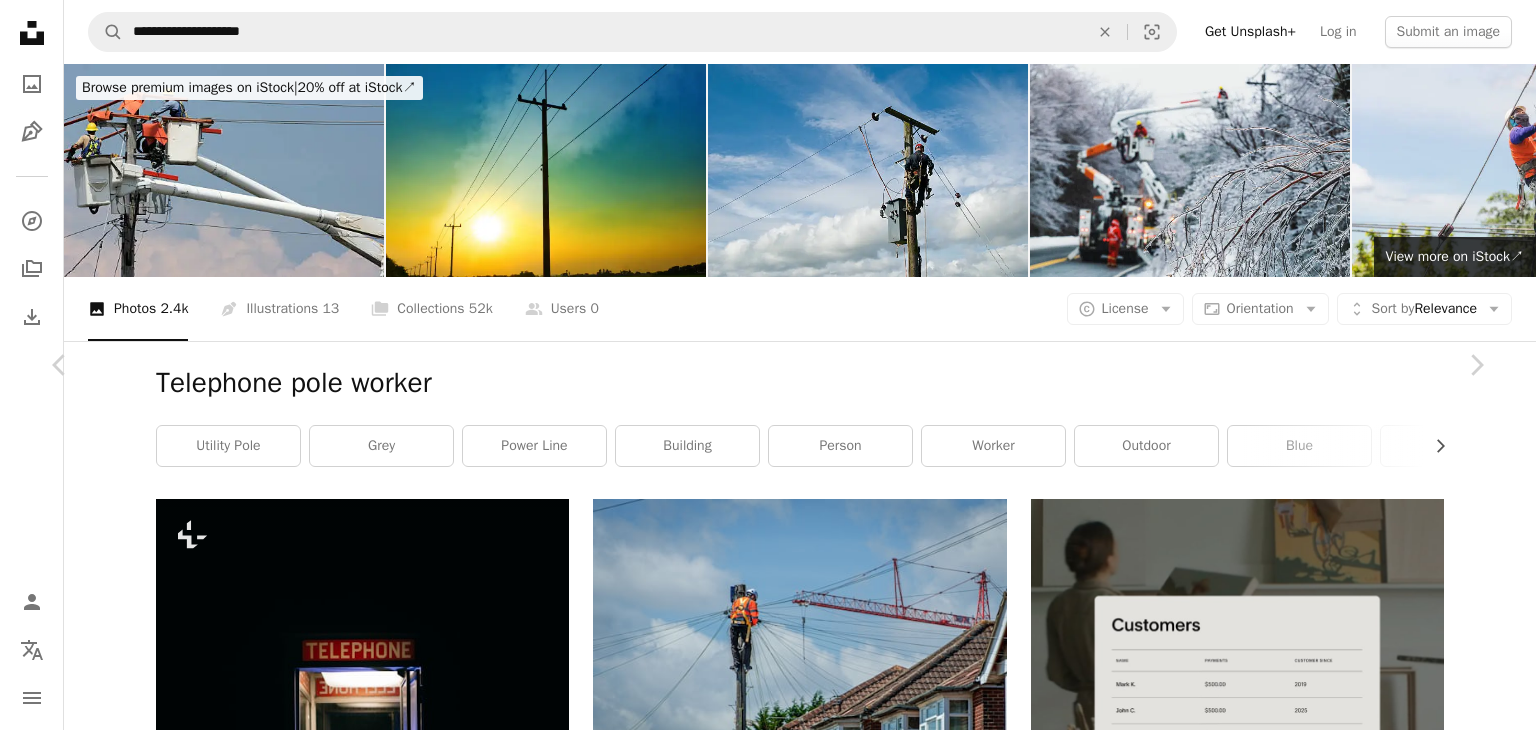 scroll, scrollTop: 4283, scrollLeft: 0, axis: vertical 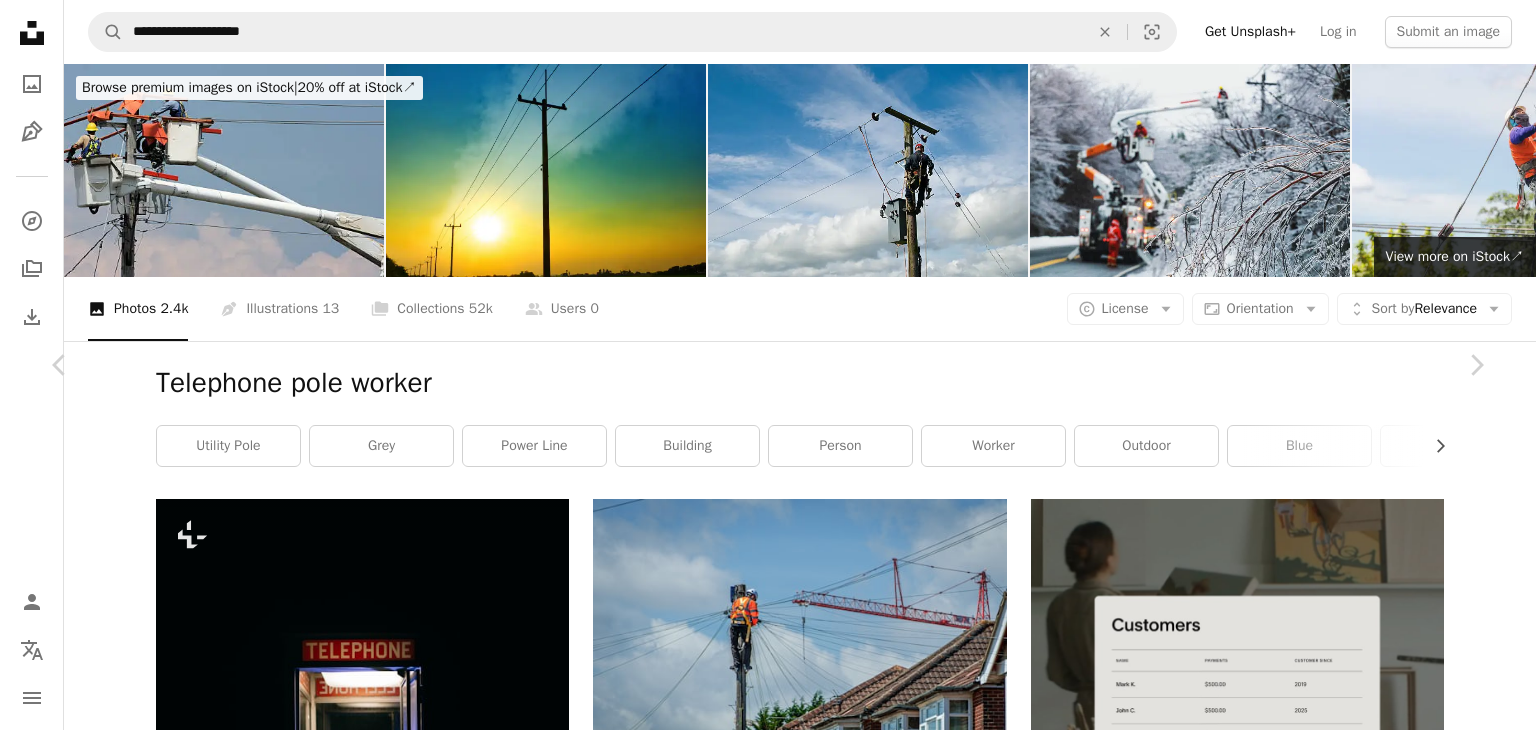 click on "[FIRST] [LAST]" at bounding box center [768, 5747] 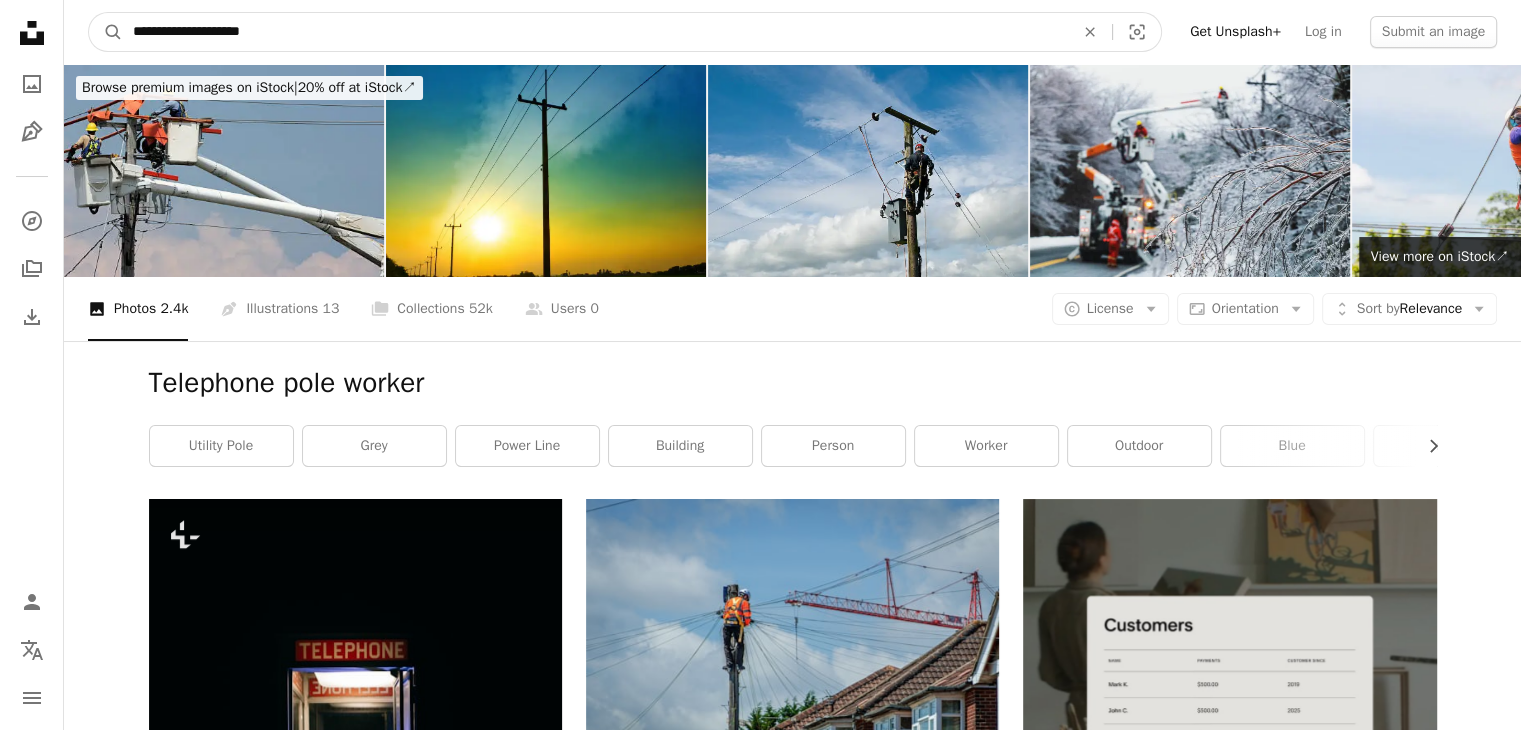 drag, startPoint x: 212, startPoint y: 41, endPoint x: 0, endPoint y: 41, distance: 212 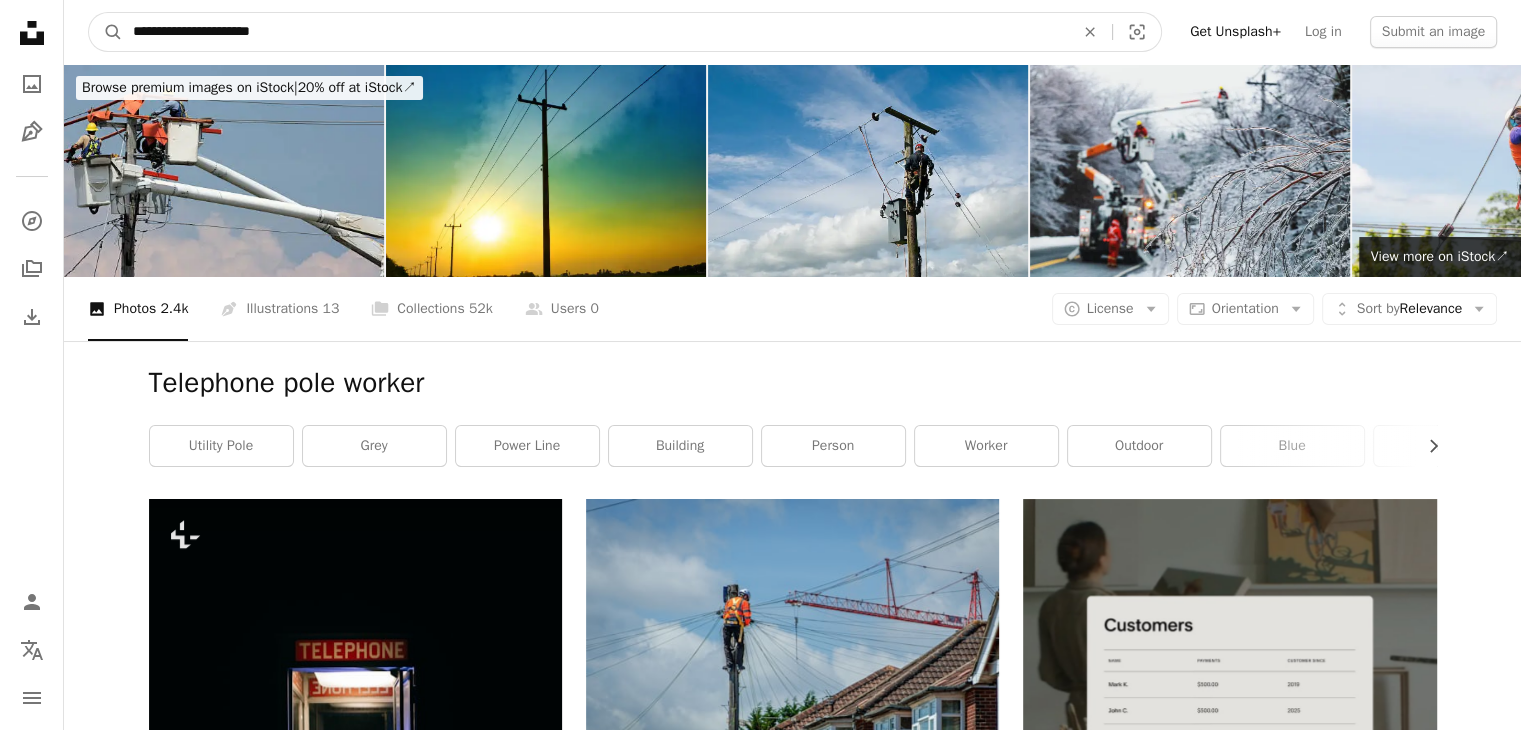 click on "A magnifying glass" at bounding box center (106, 32) 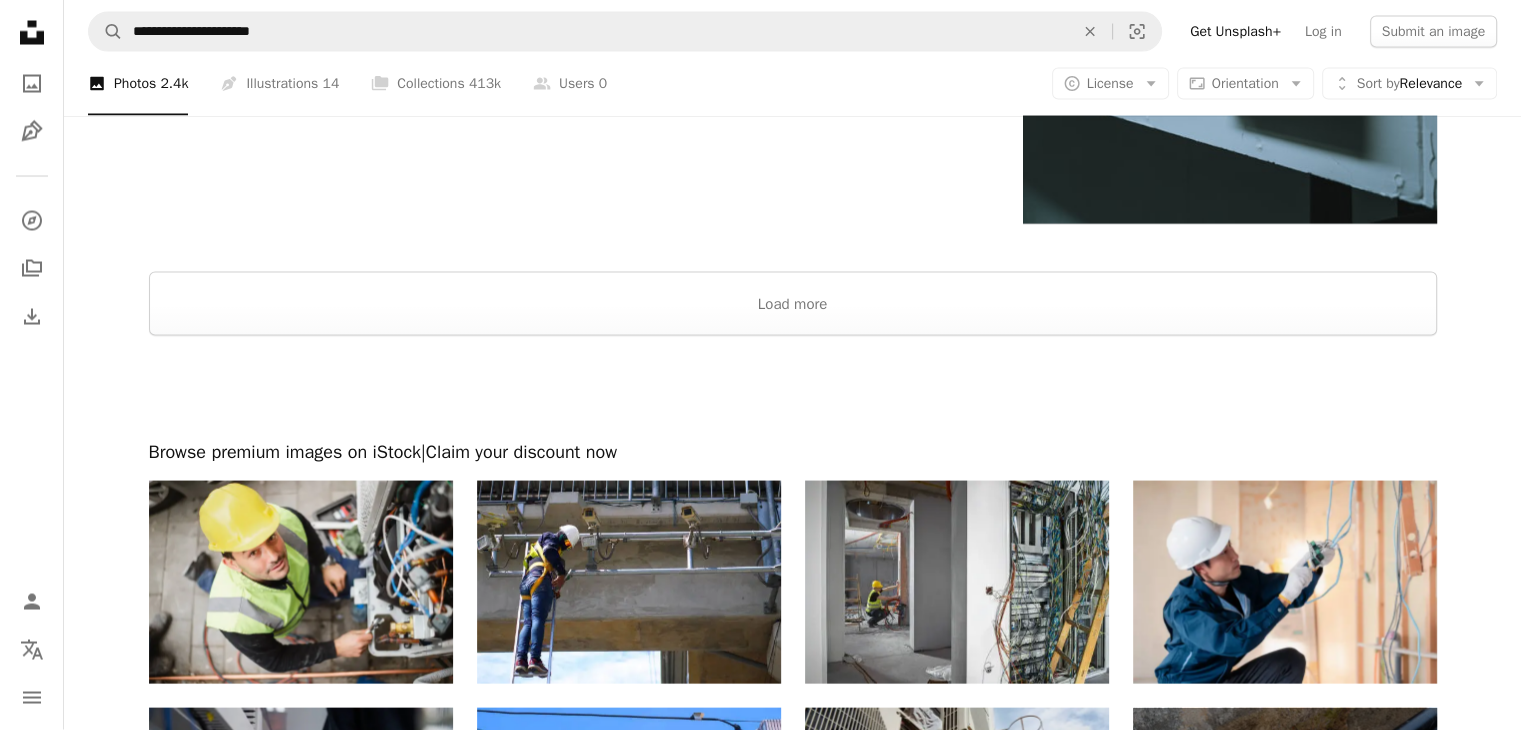 scroll, scrollTop: 4328, scrollLeft: 0, axis: vertical 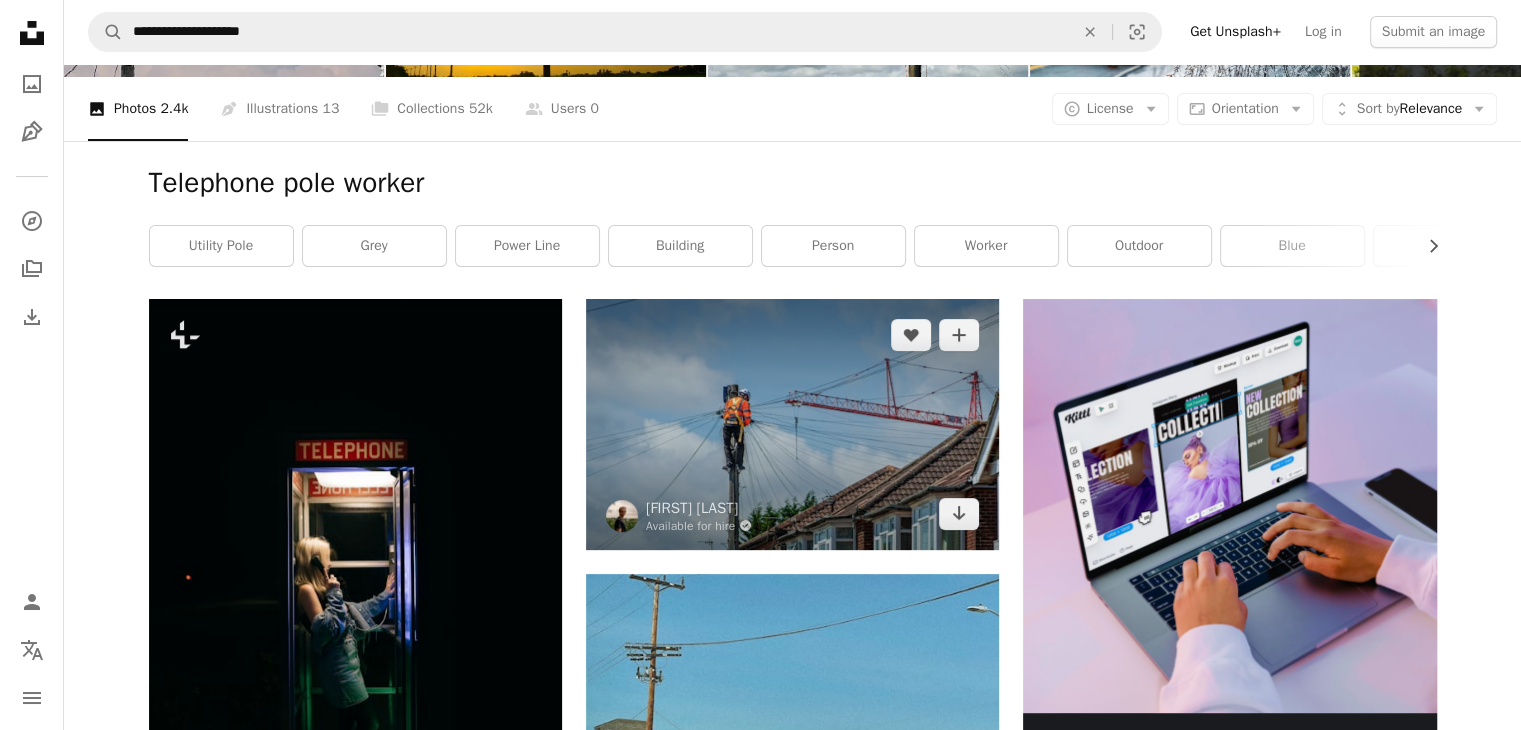 click at bounding box center (792, 424) 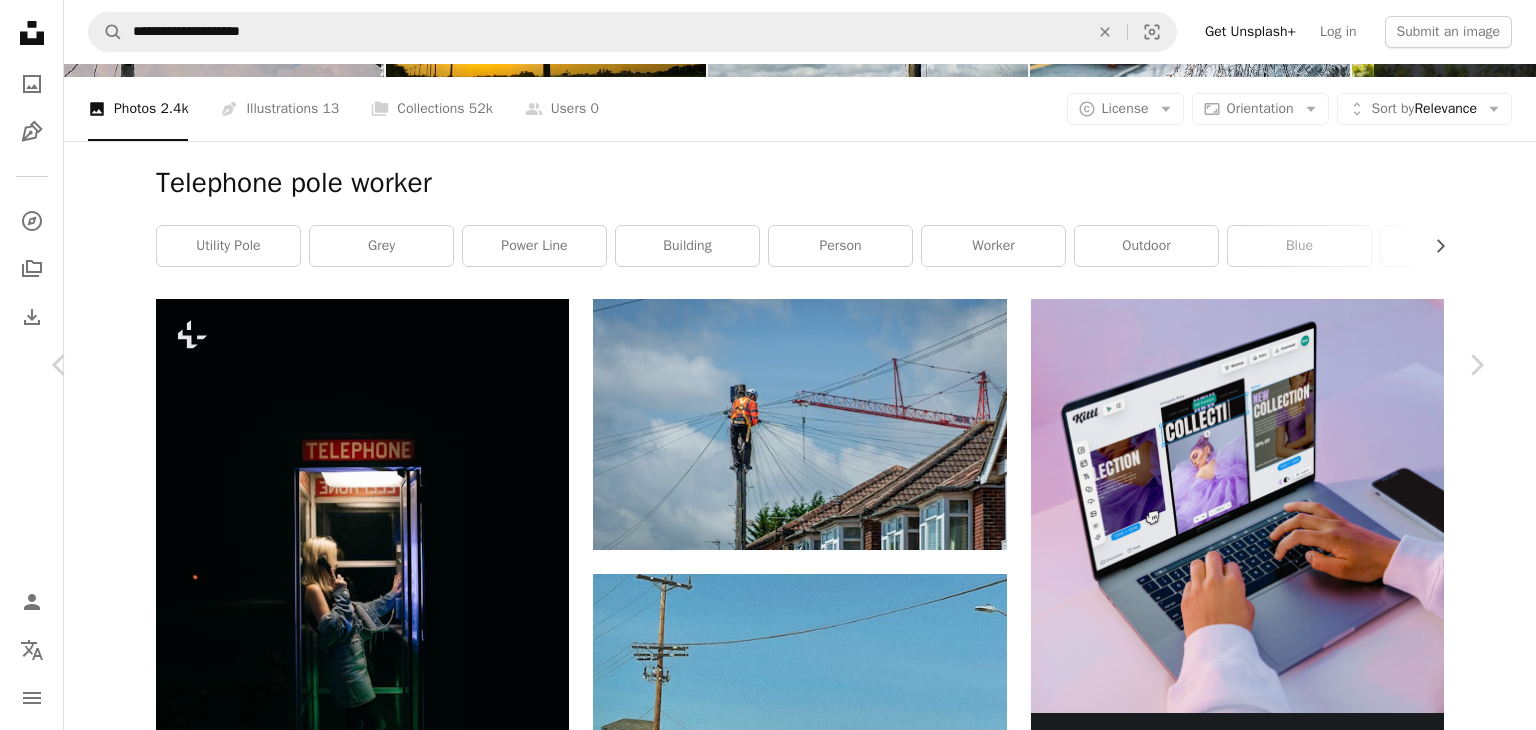 scroll, scrollTop: 6088, scrollLeft: 0, axis: vertical 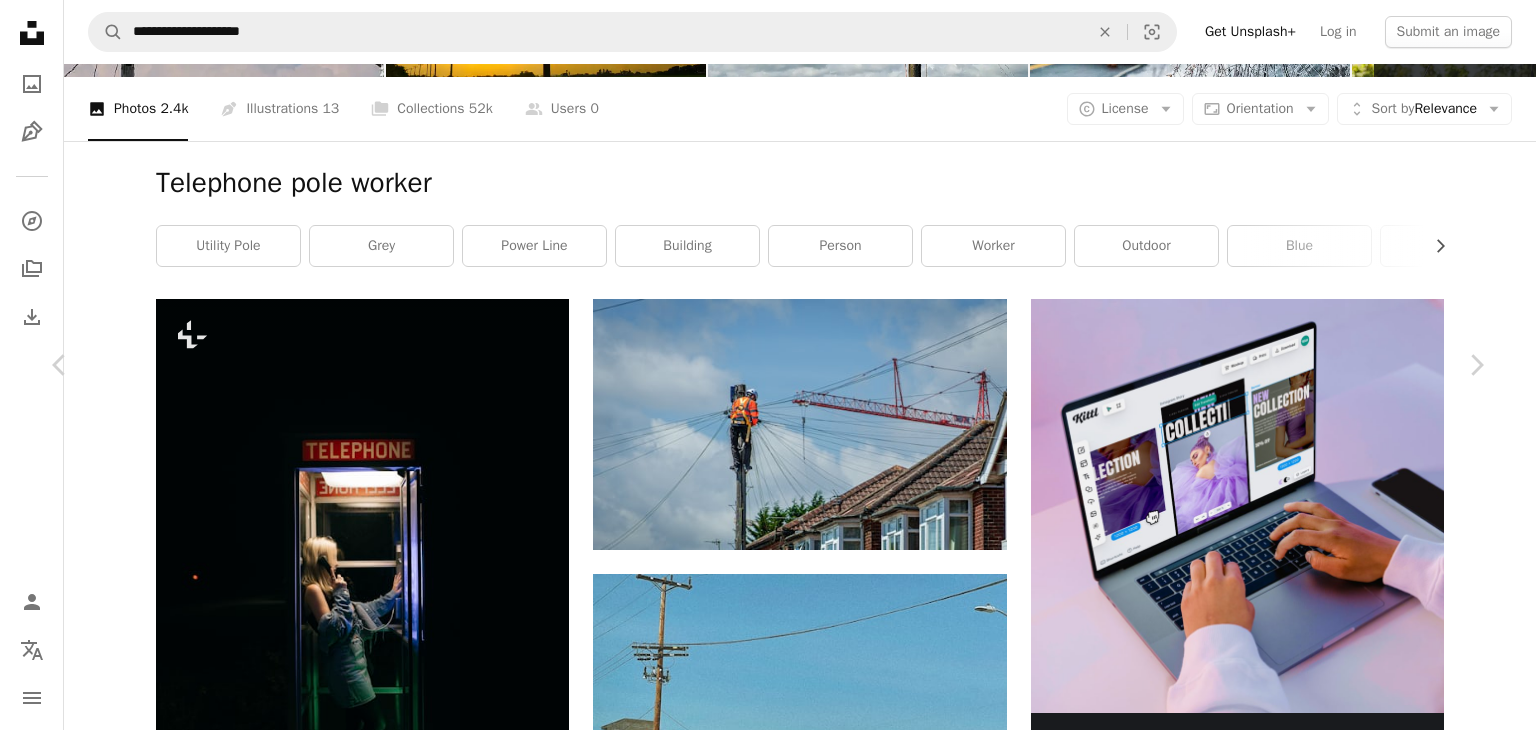 click at bounding box center (341, 5379) 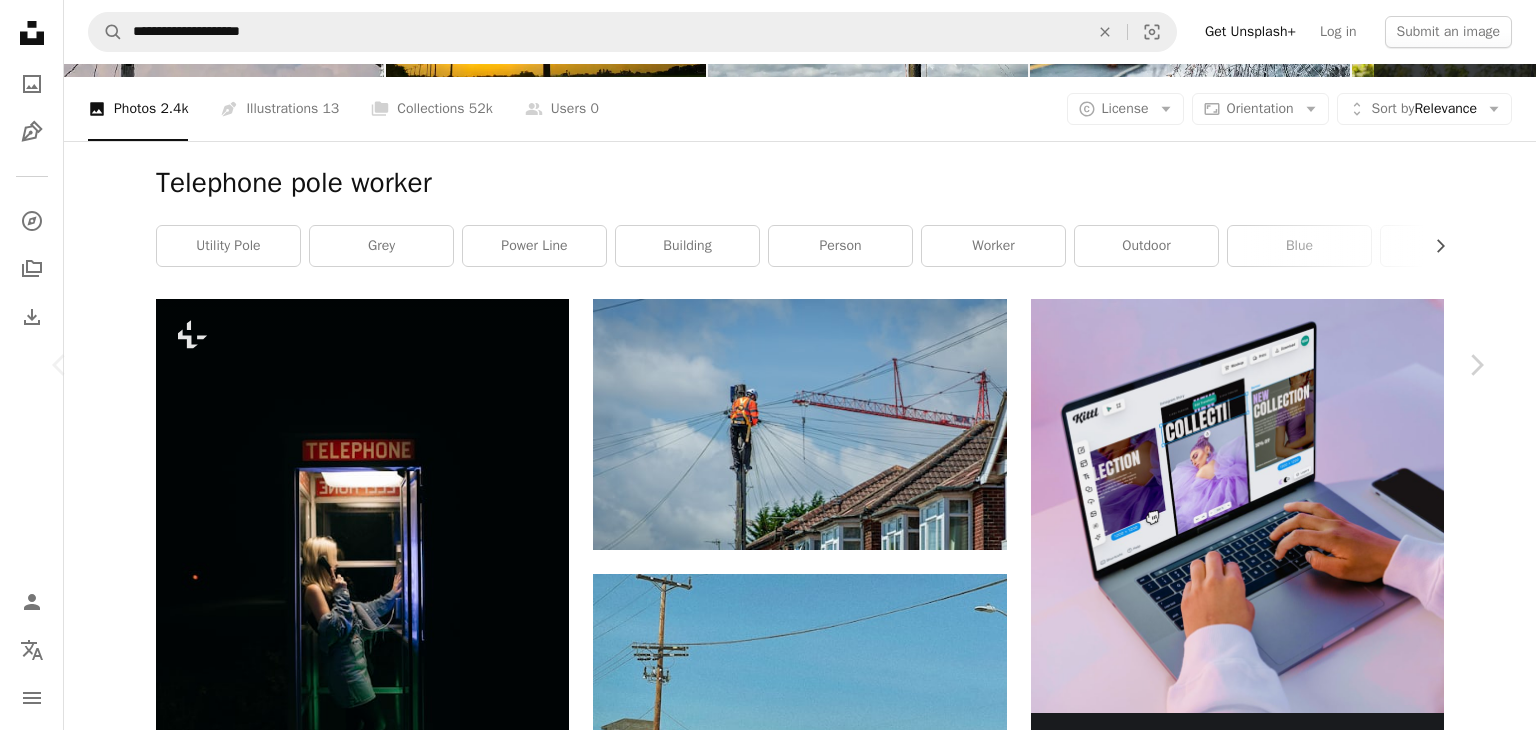 scroll, scrollTop: 1200, scrollLeft: 0, axis: vertical 